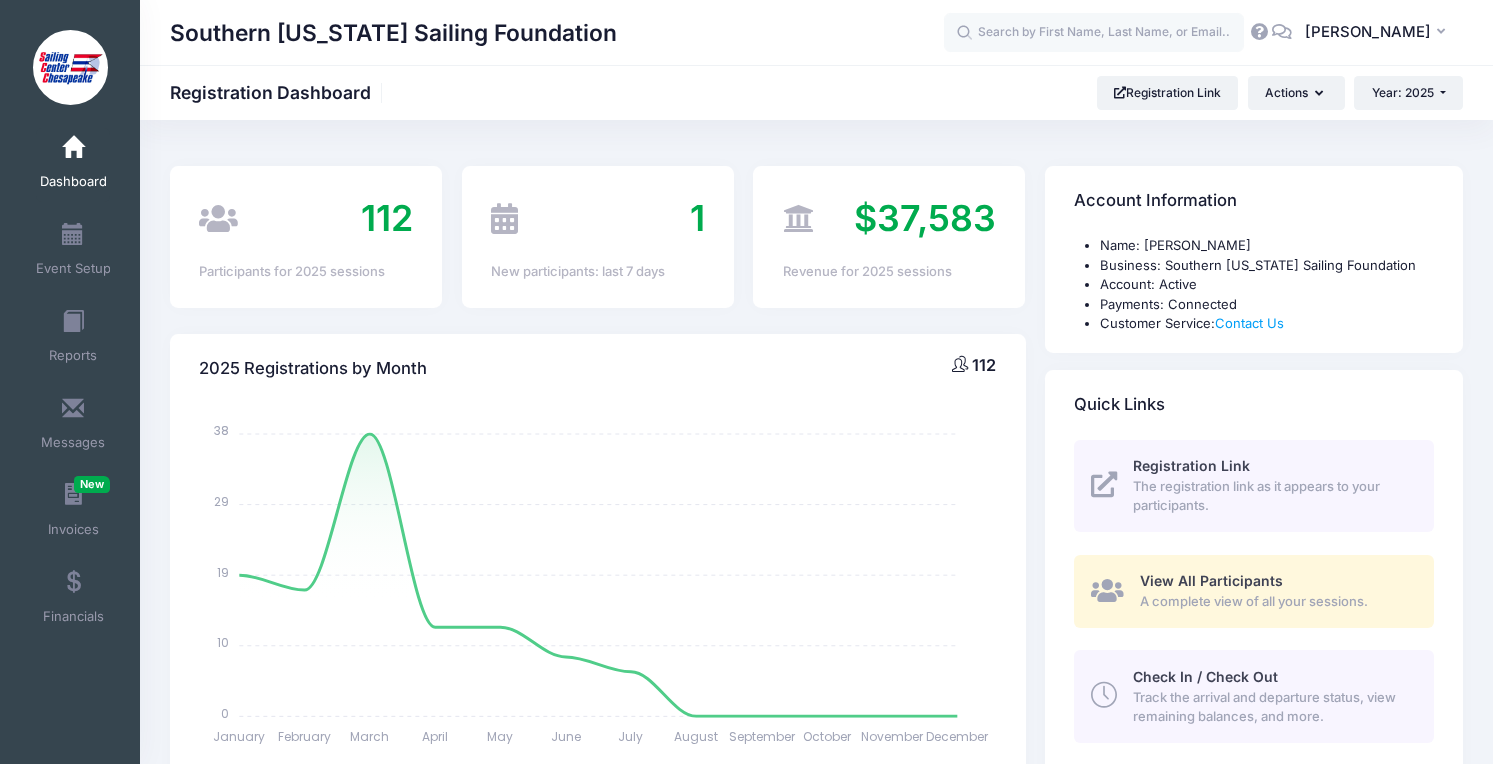 select 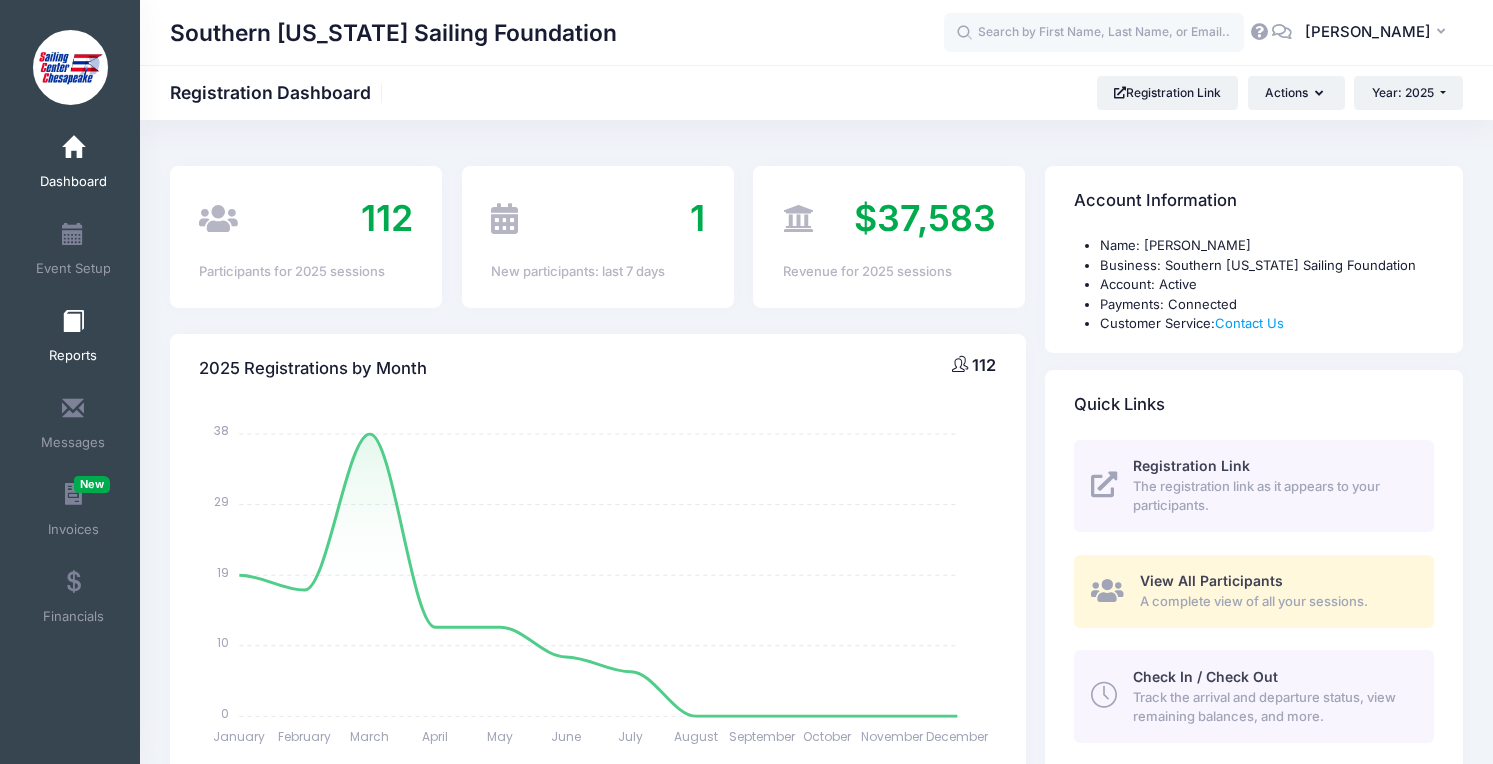 click at bounding box center [73, 322] 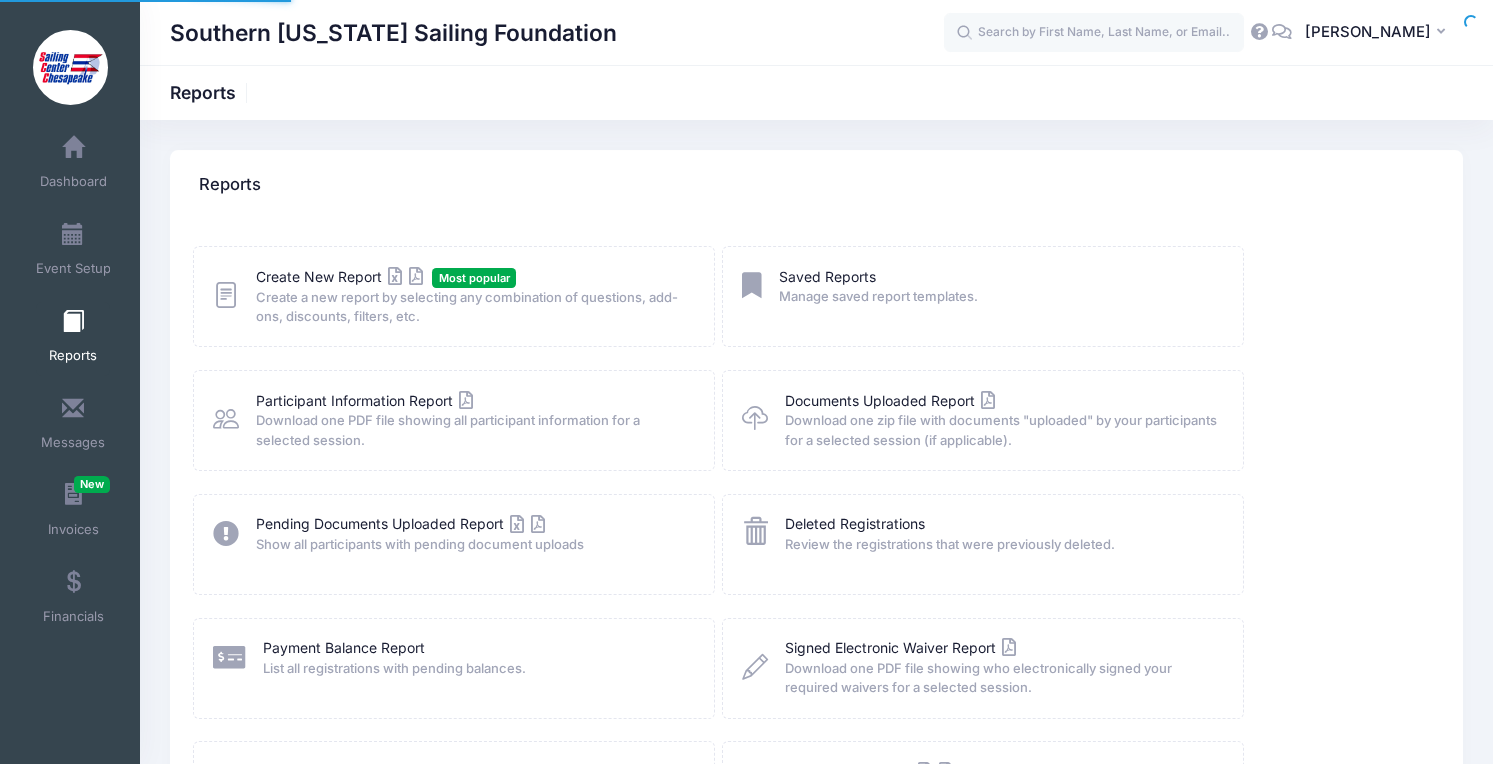 scroll, scrollTop: 0, scrollLeft: 0, axis: both 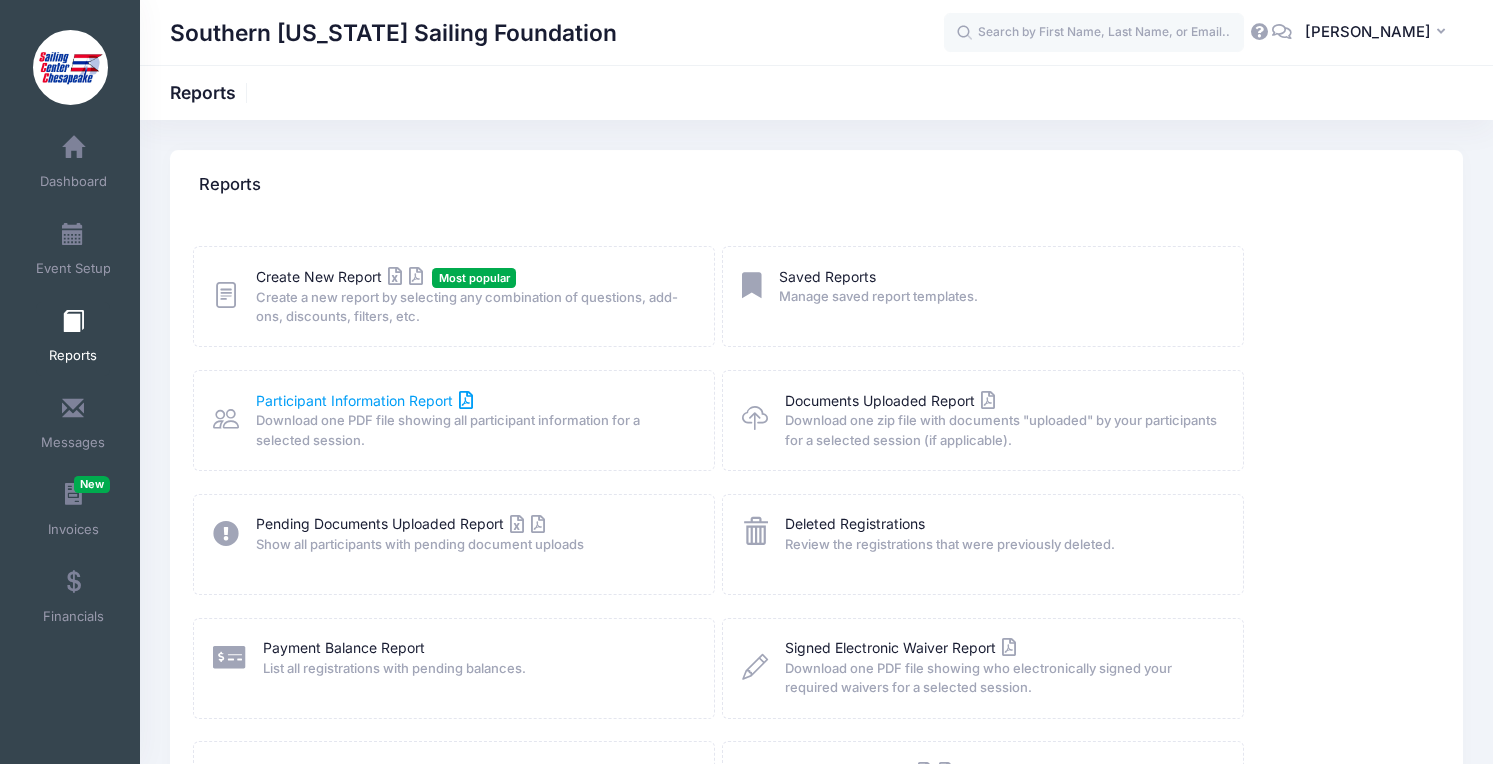 click on "Participant Information Report" at bounding box center [365, 400] 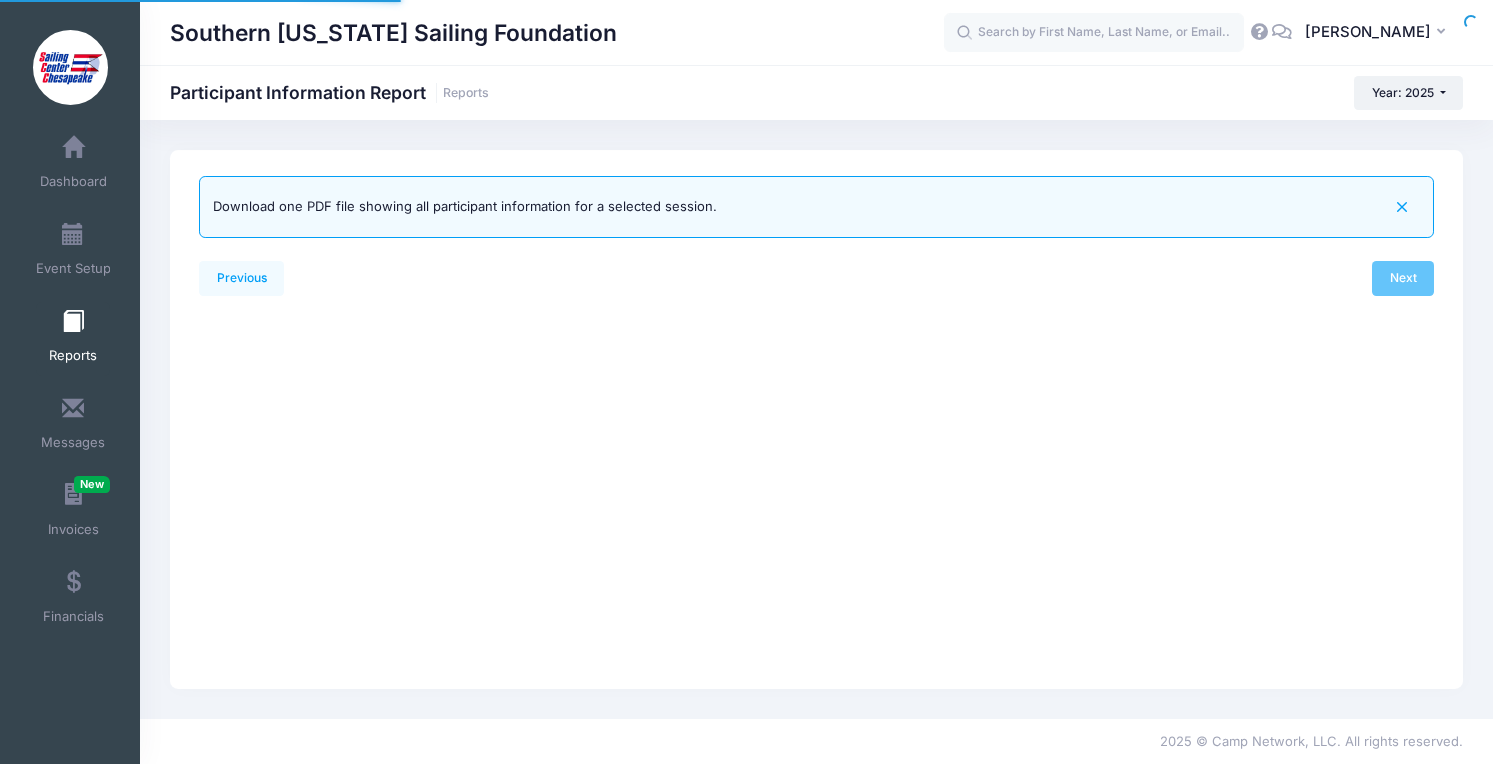 scroll, scrollTop: 0, scrollLeft: 0, axis: both 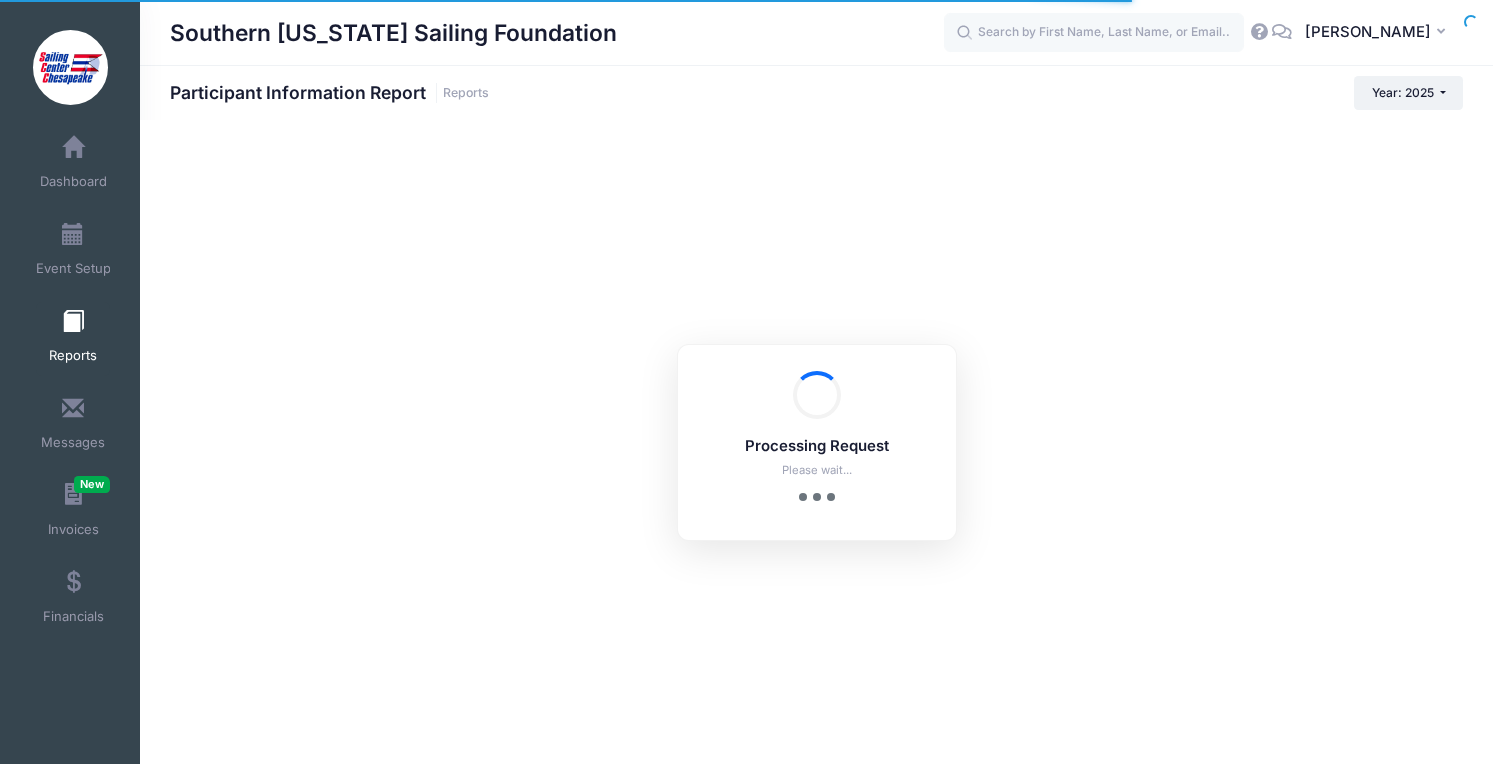 checkbox on "true" 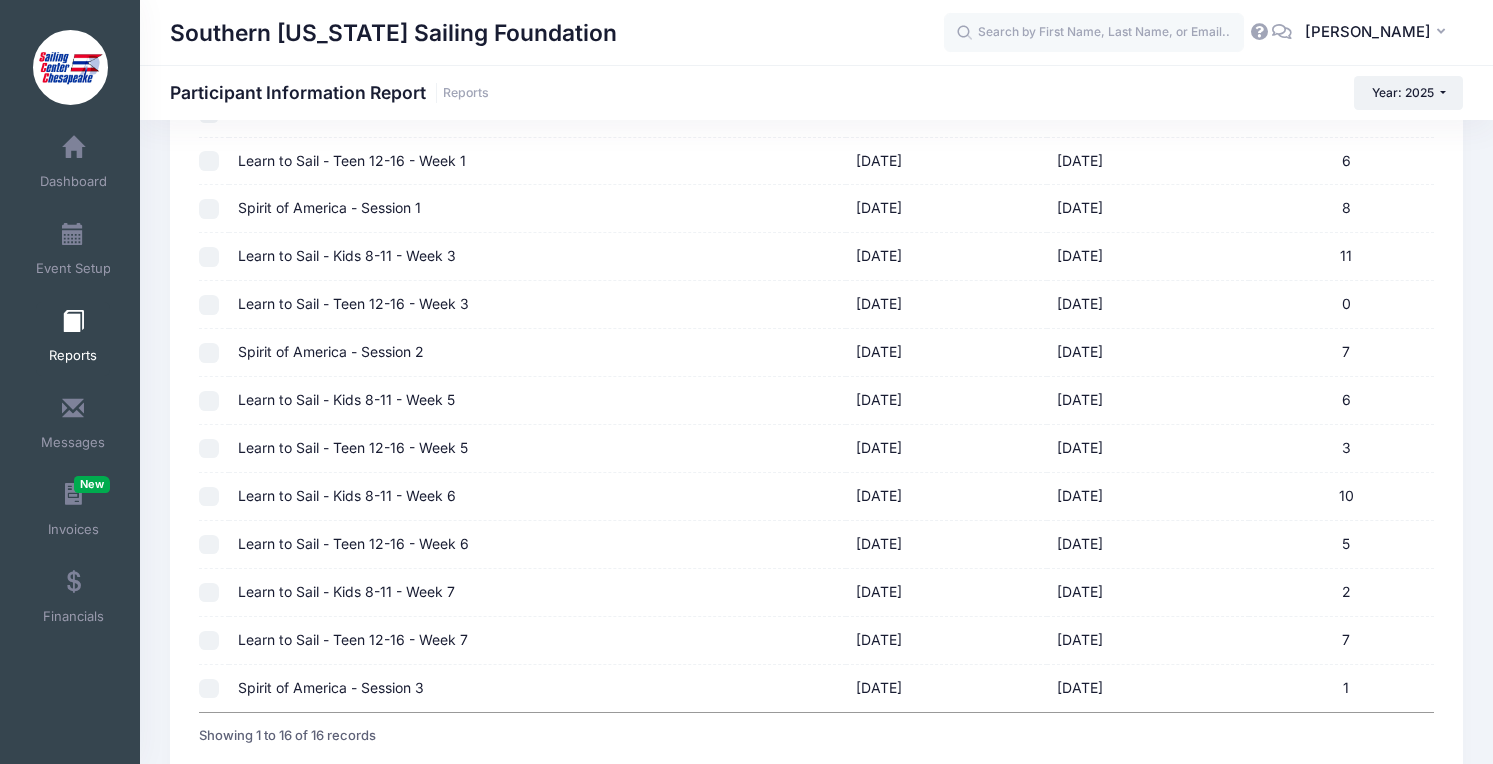 scroll, scrollTop: 428, scrollLeft: 0, axis: vertical 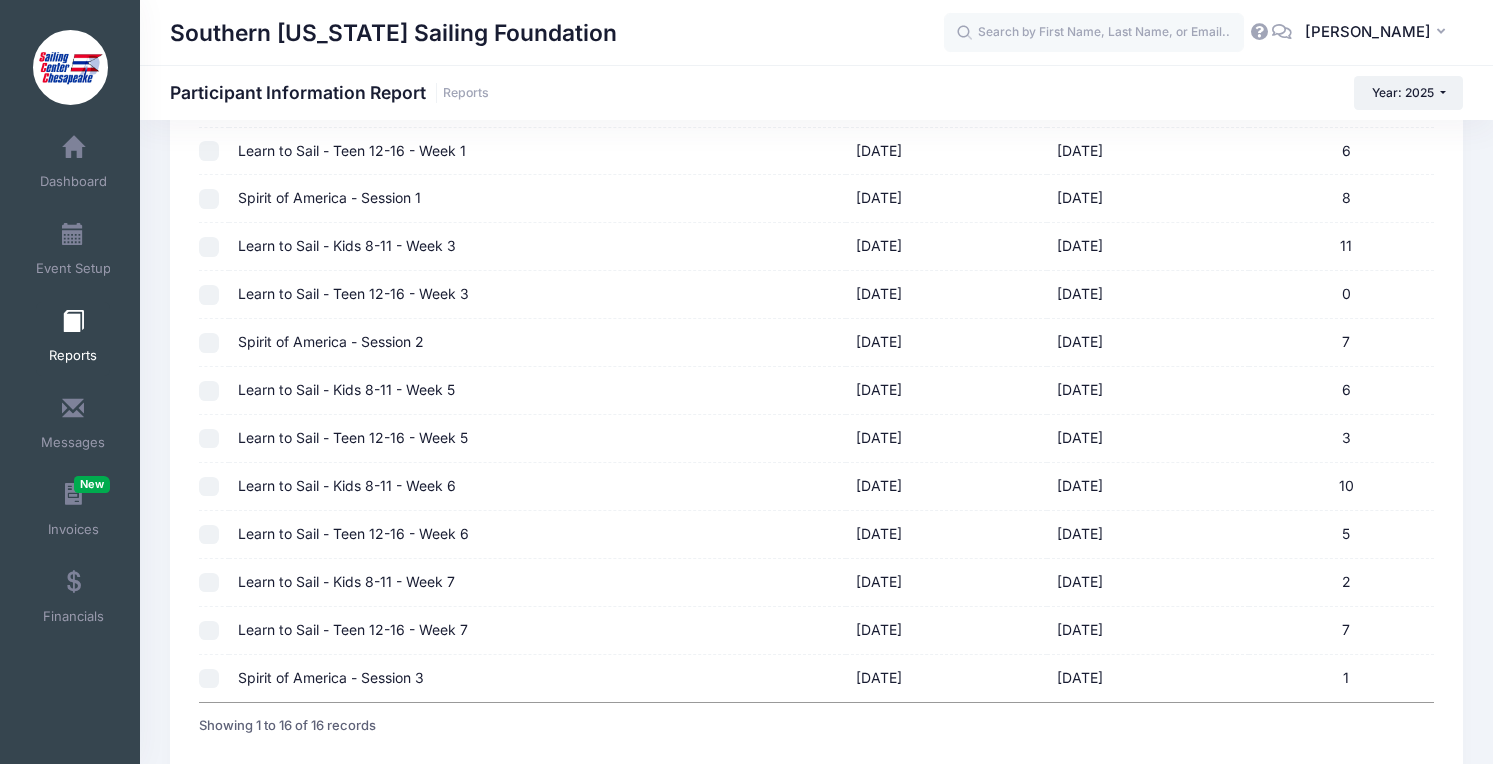 click on "Learn to Sail - Kids 8-11 - Week 7" at bounding box center (537, 583) 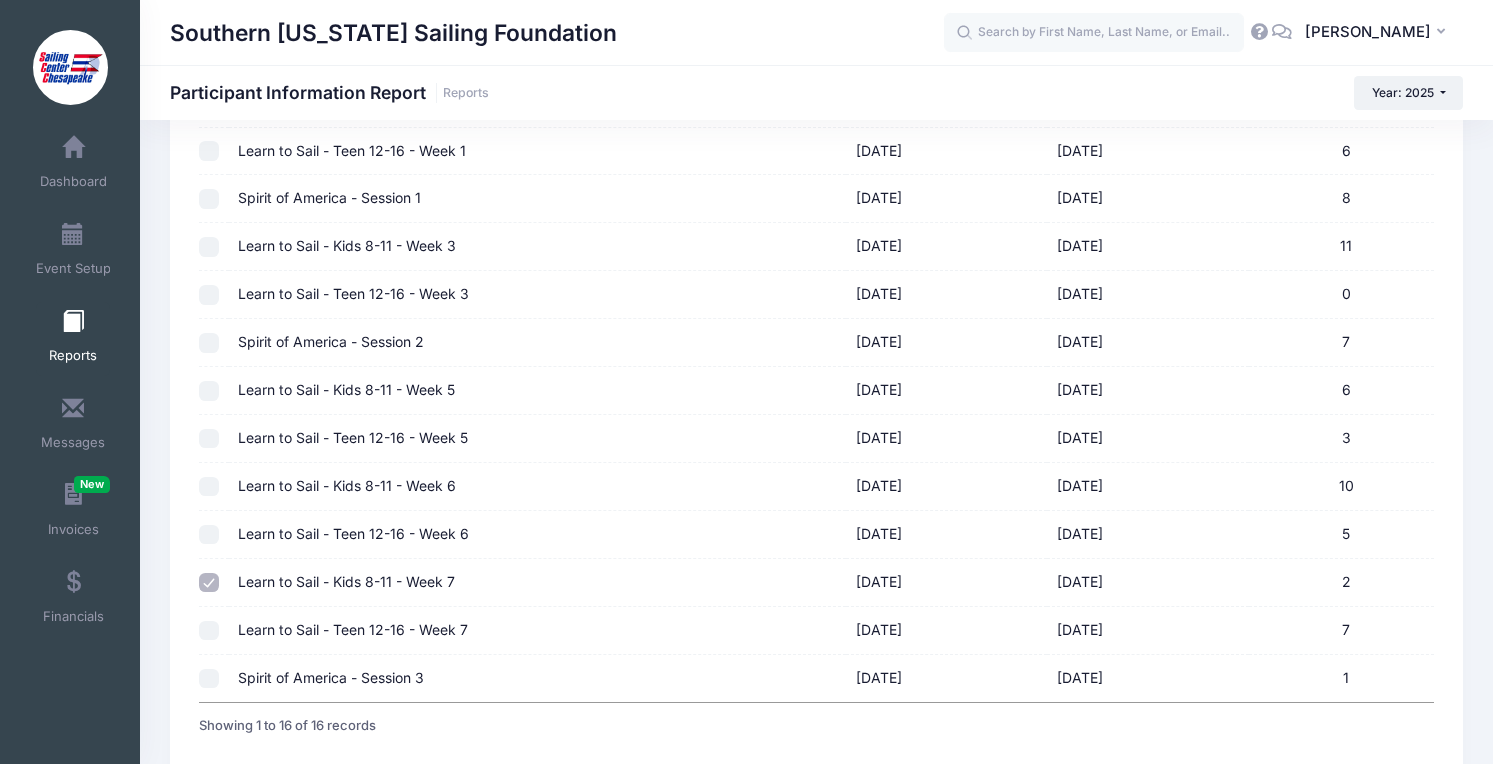 click at bounding box center (213, 631) 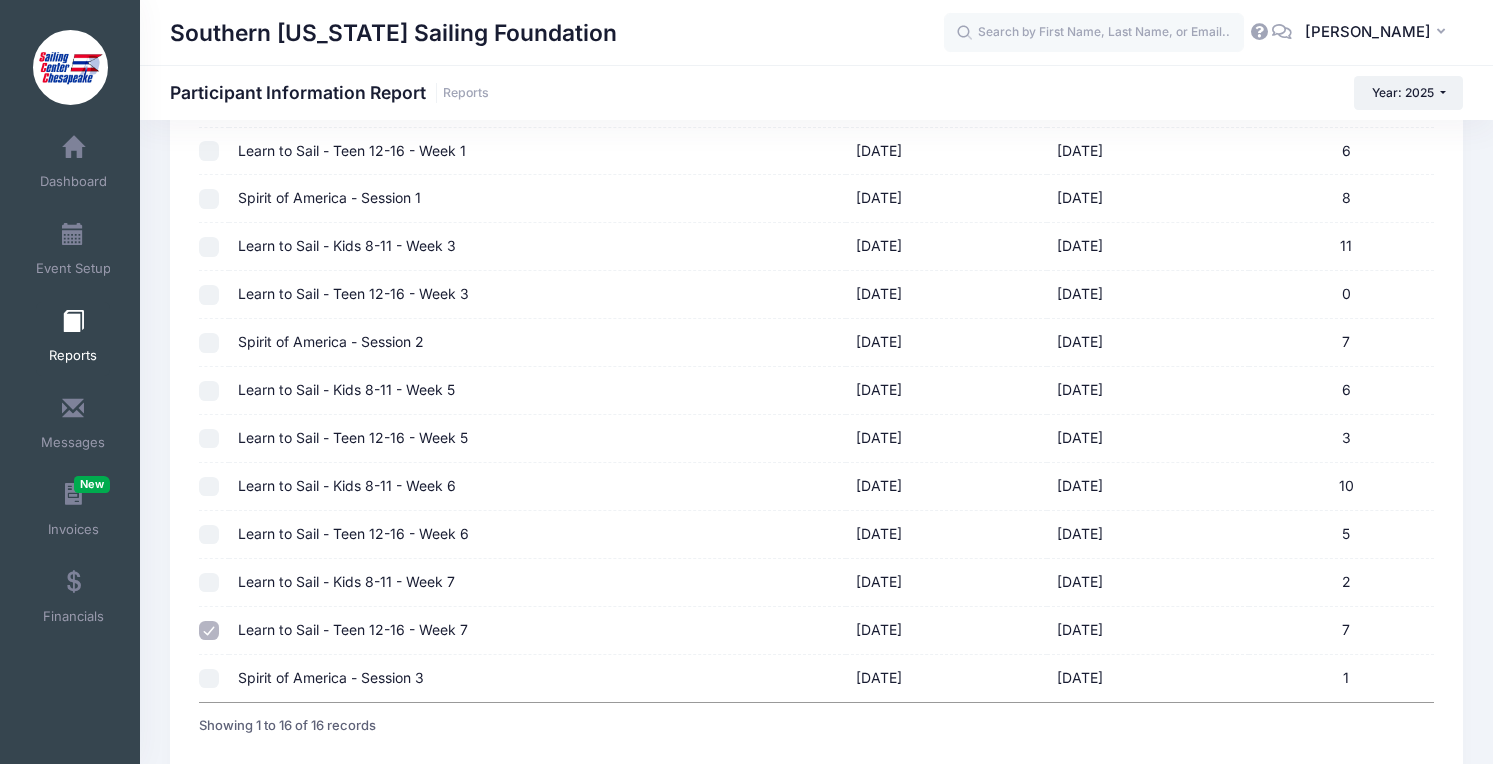click on "Learn to Sail - Kids 8-11 - Week 7" at bounding box center (537, 583) 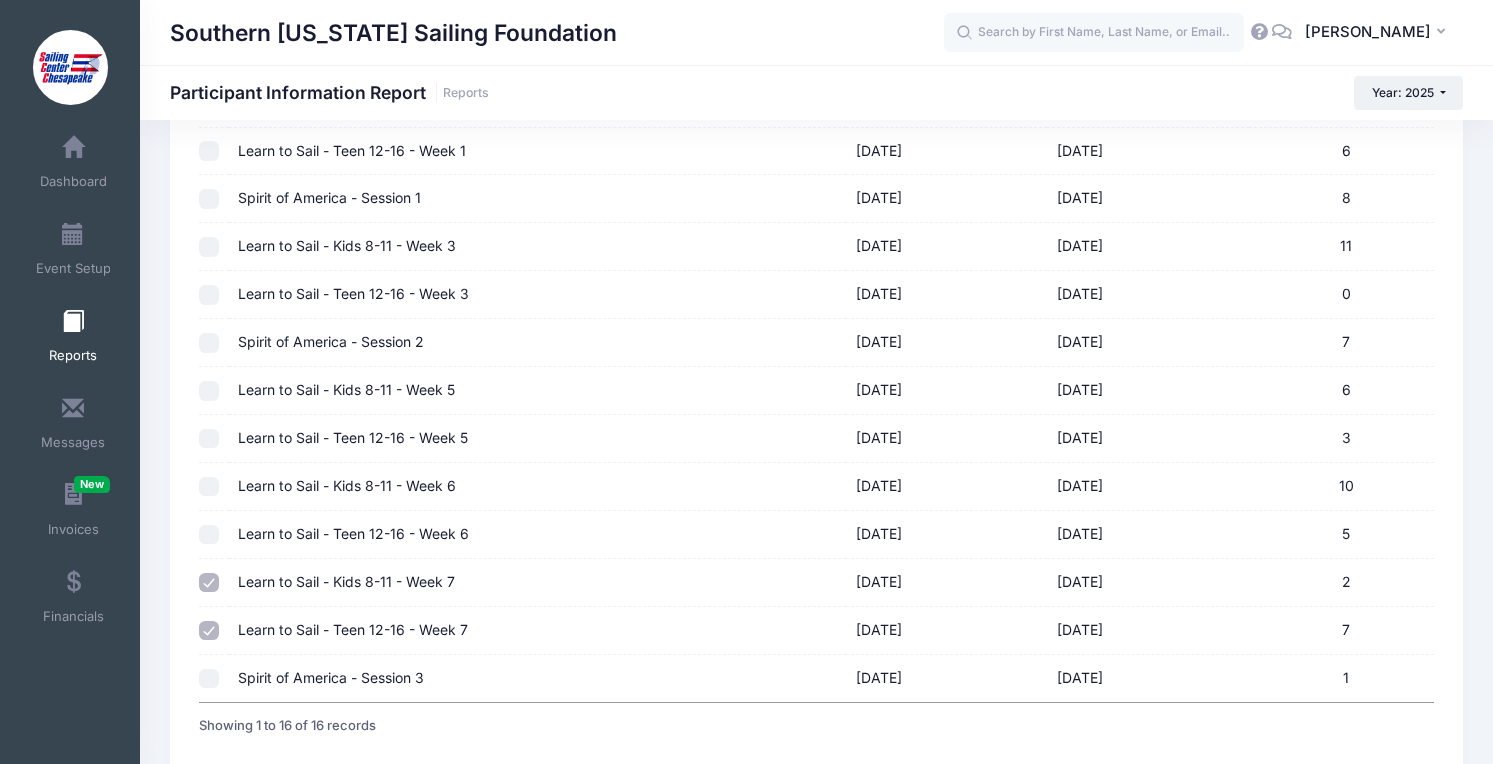 checkbox on "false" 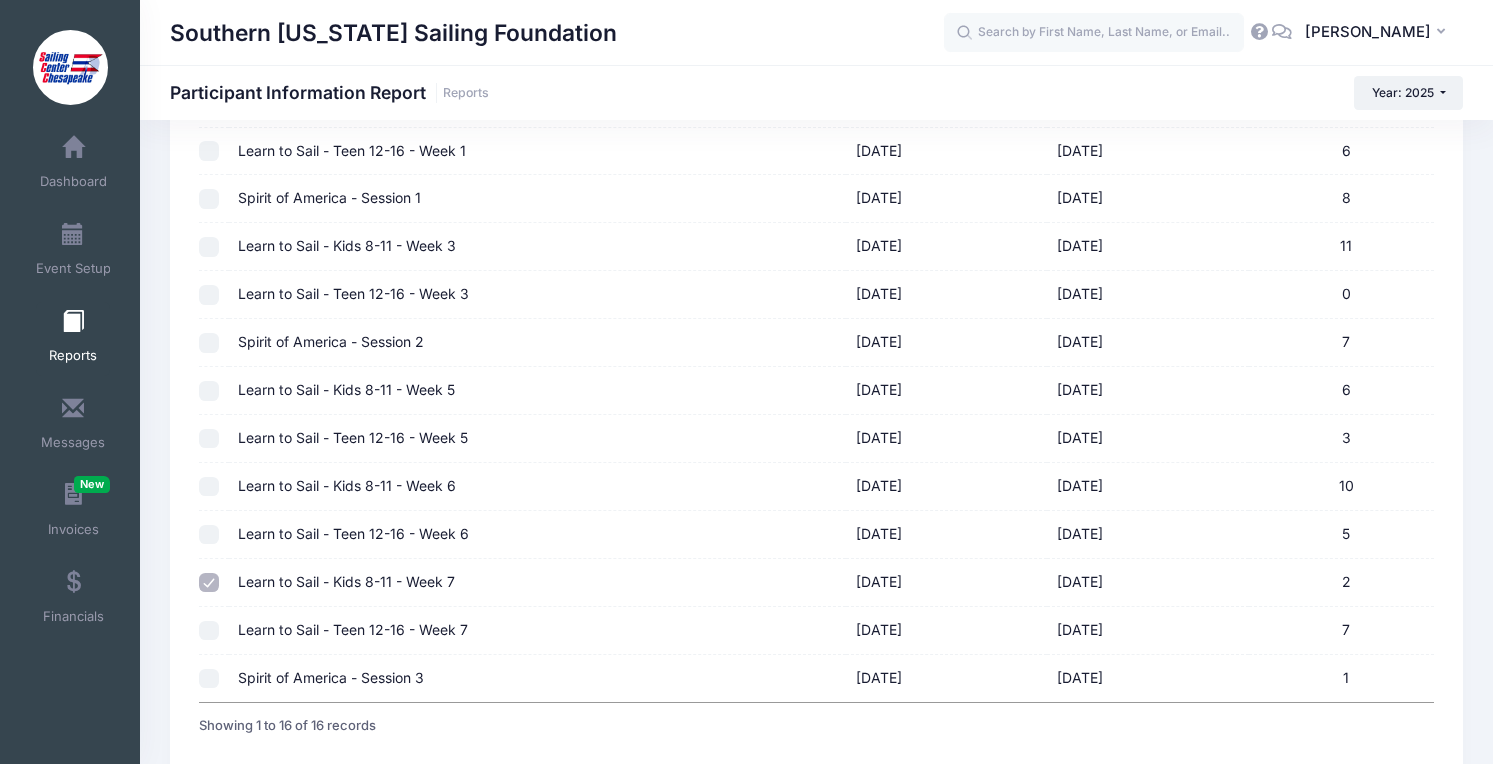 scroll, scrollTop: 568, scrollLeft: 0, axis: vertical 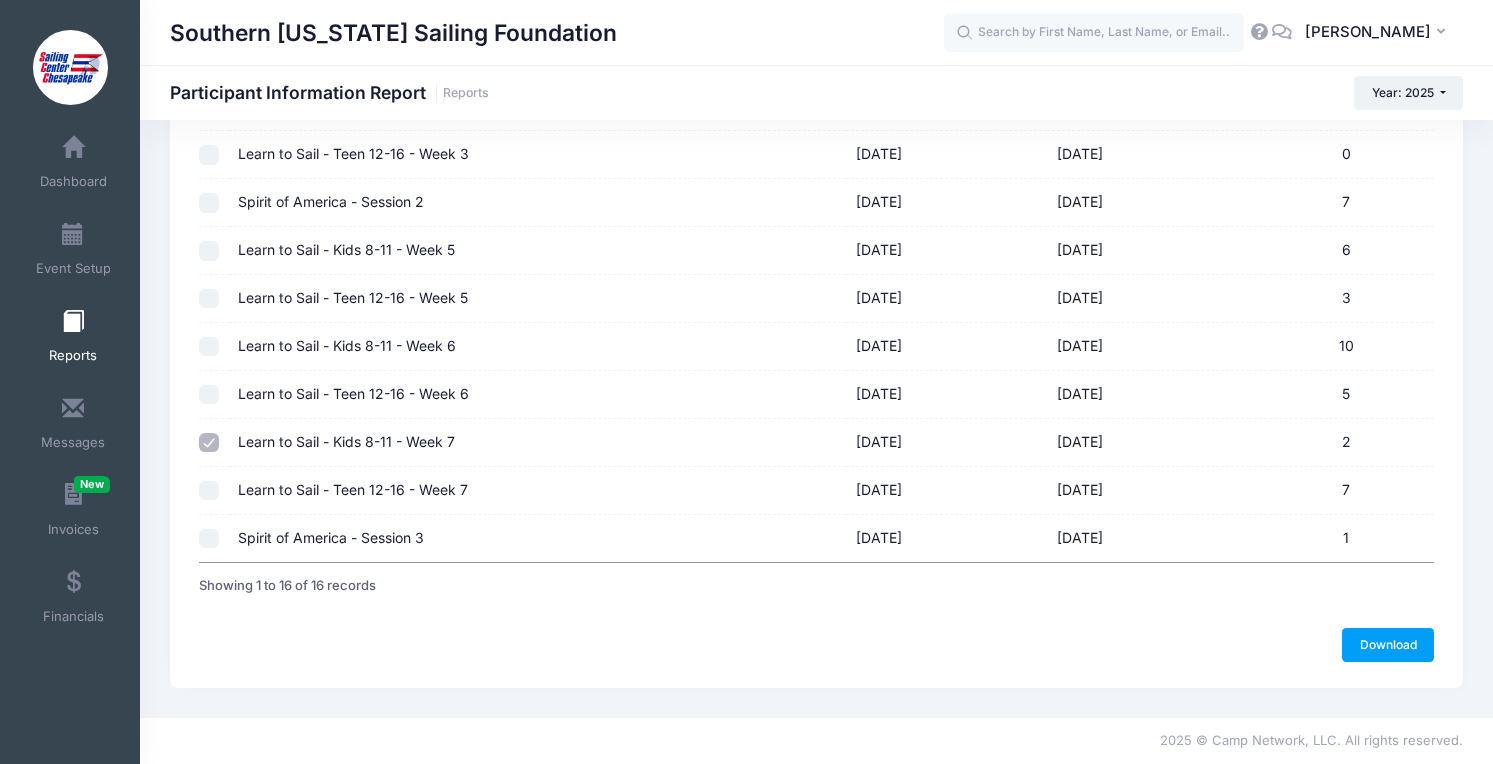 click on "Learn to Sail - Kids 8-11 - Week 6" at bounding box center [537, 347] 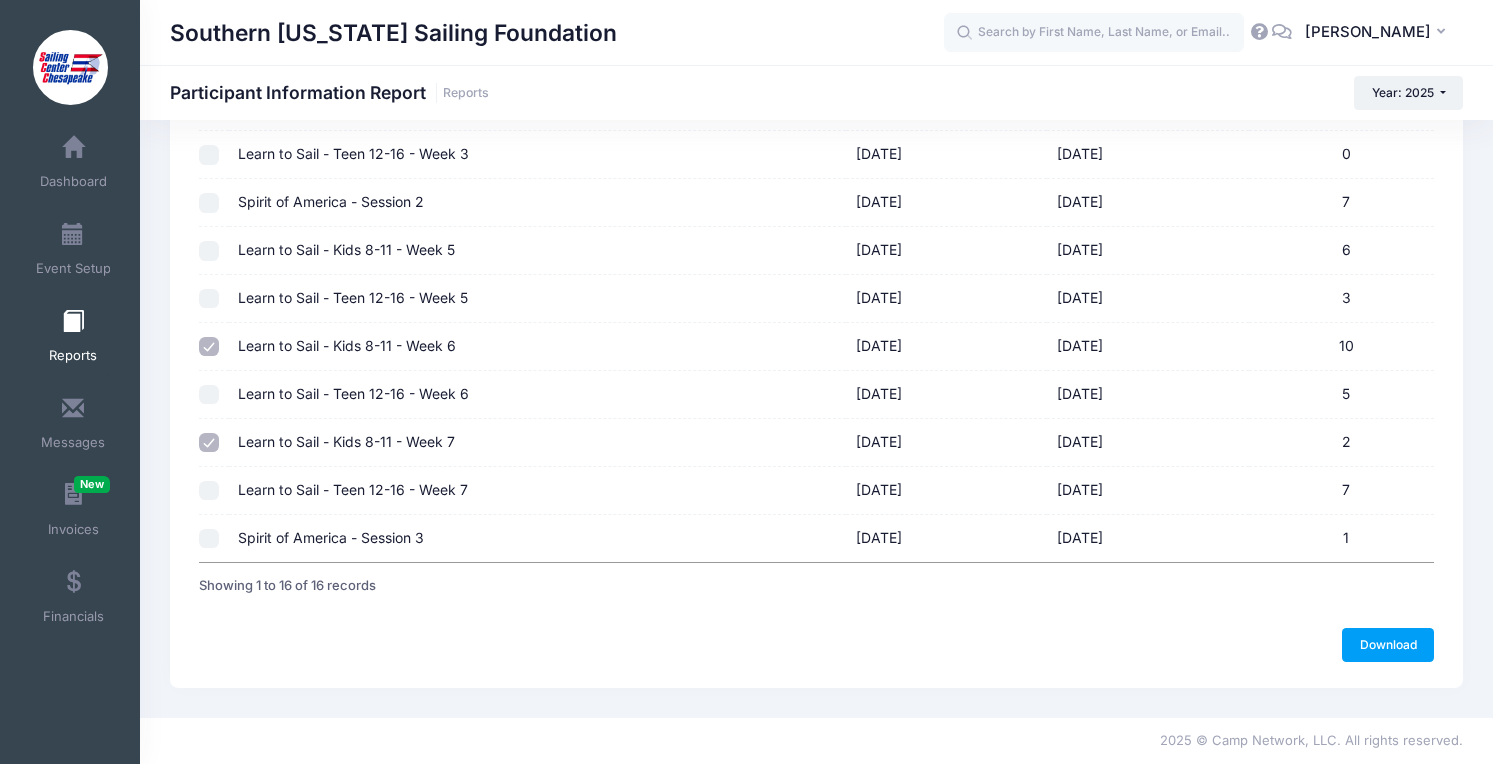 checkbox on "false" 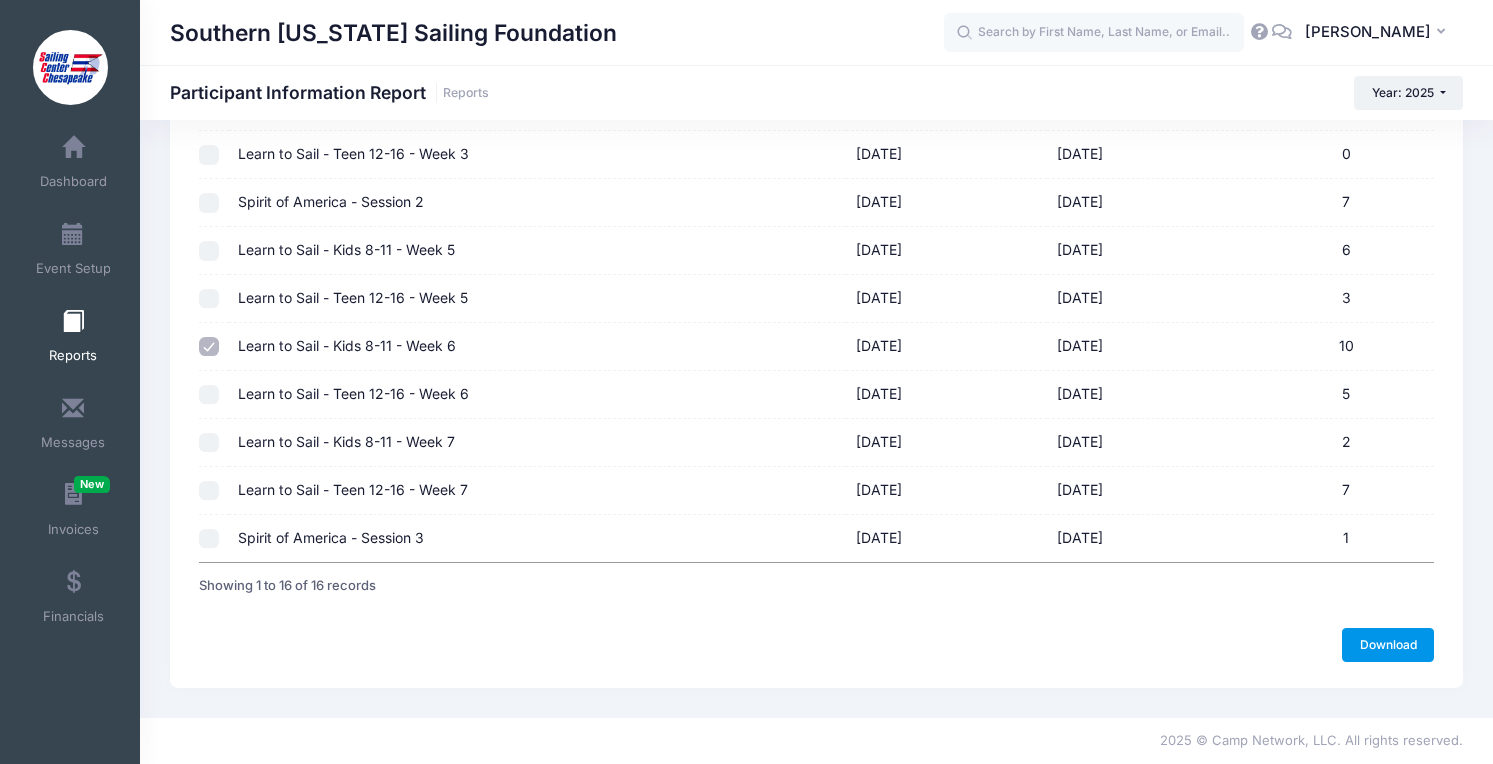 click on "Download" at bounding box center (1388, 645) 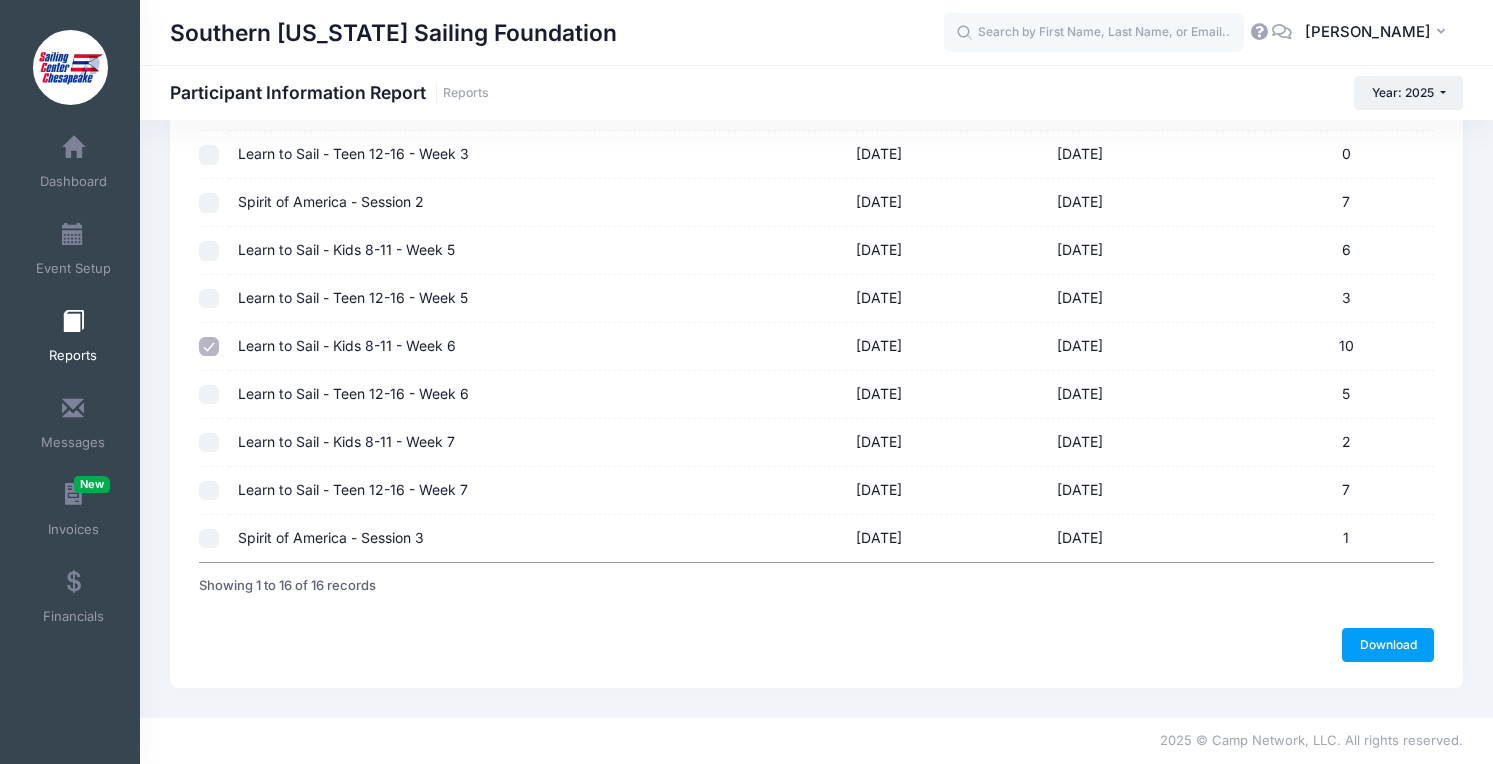 click on "Learn to Sail - Teen 12-16 - Week 6" at bounding box center [537, 395] 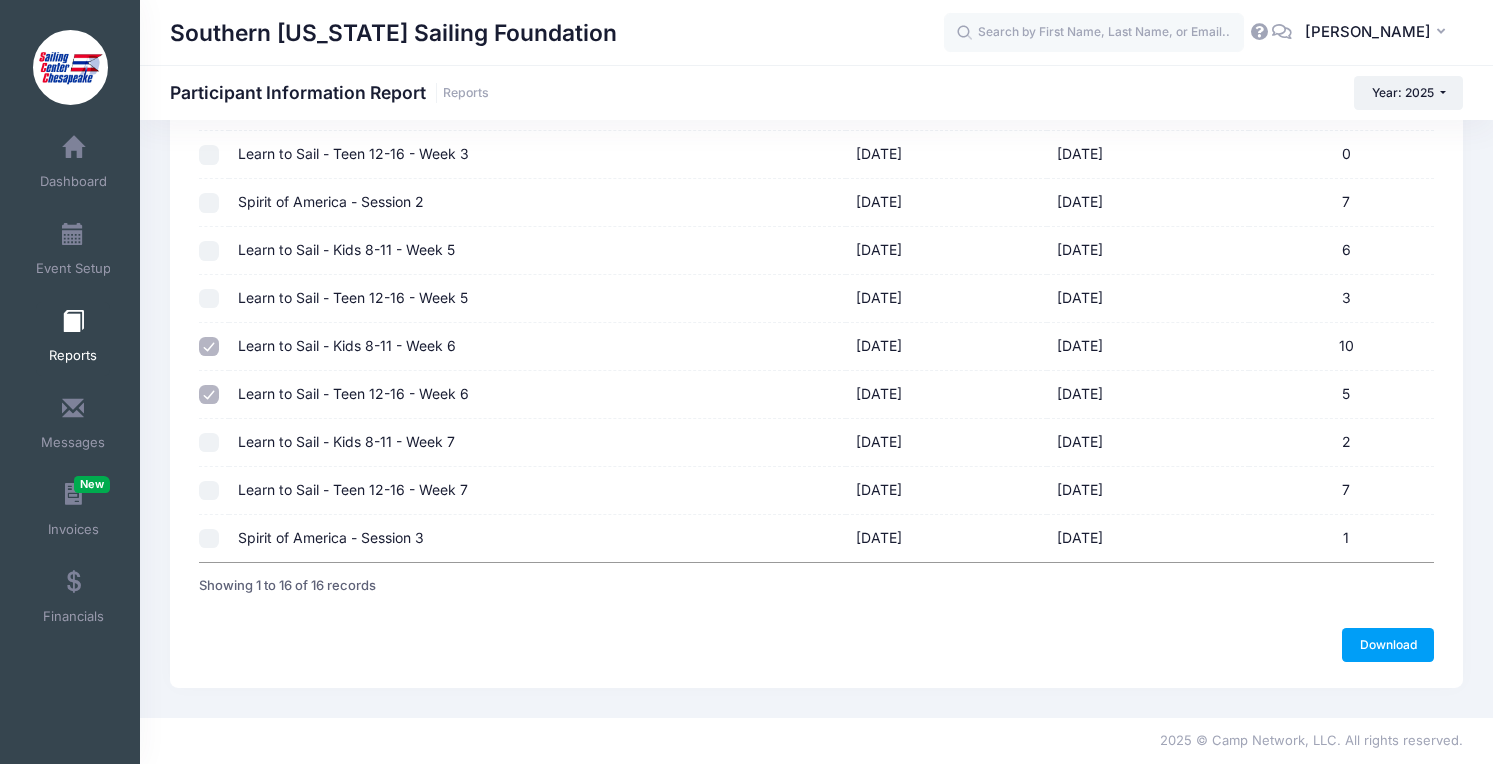 checkbox on "false" 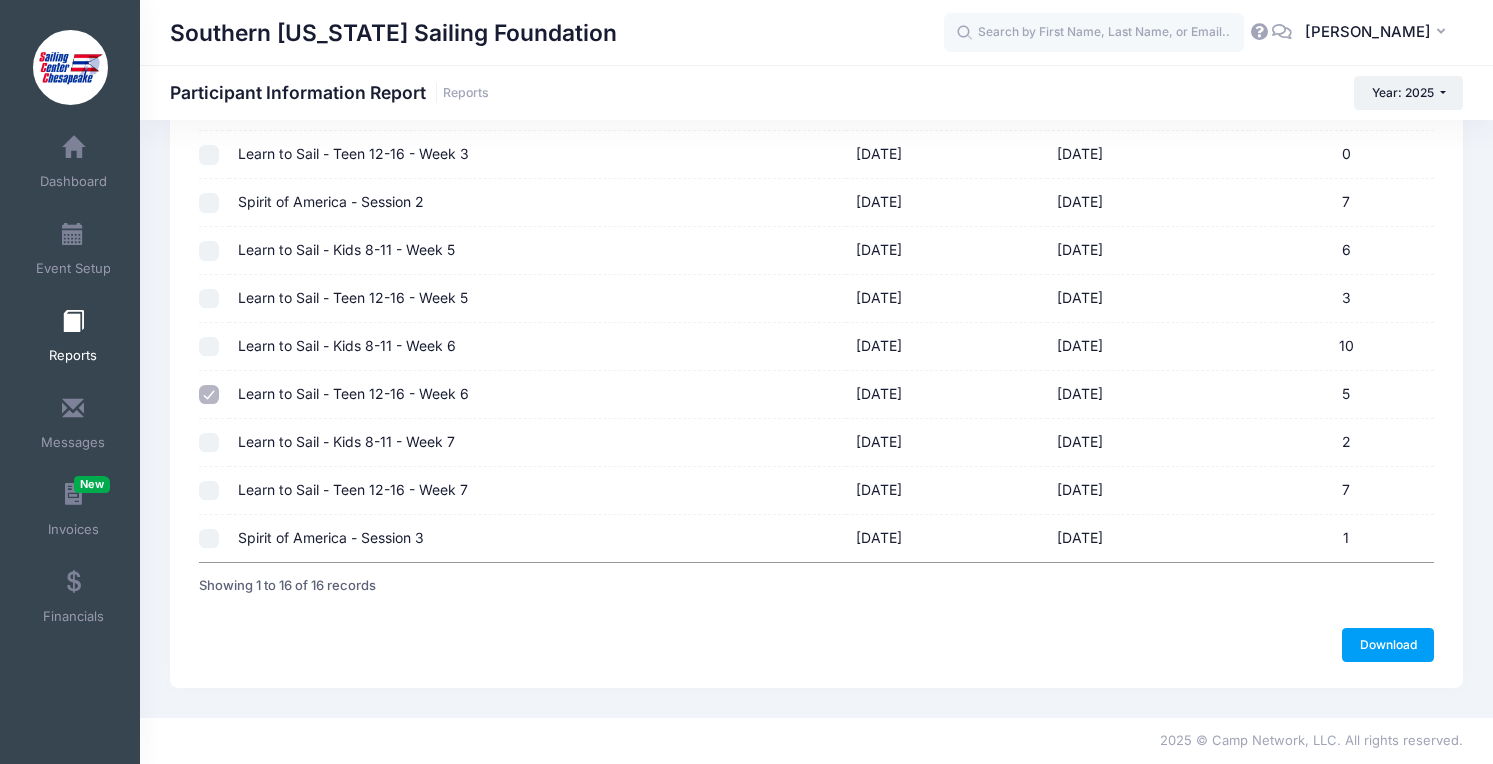click on "Download" at bounding box center [816, 645] 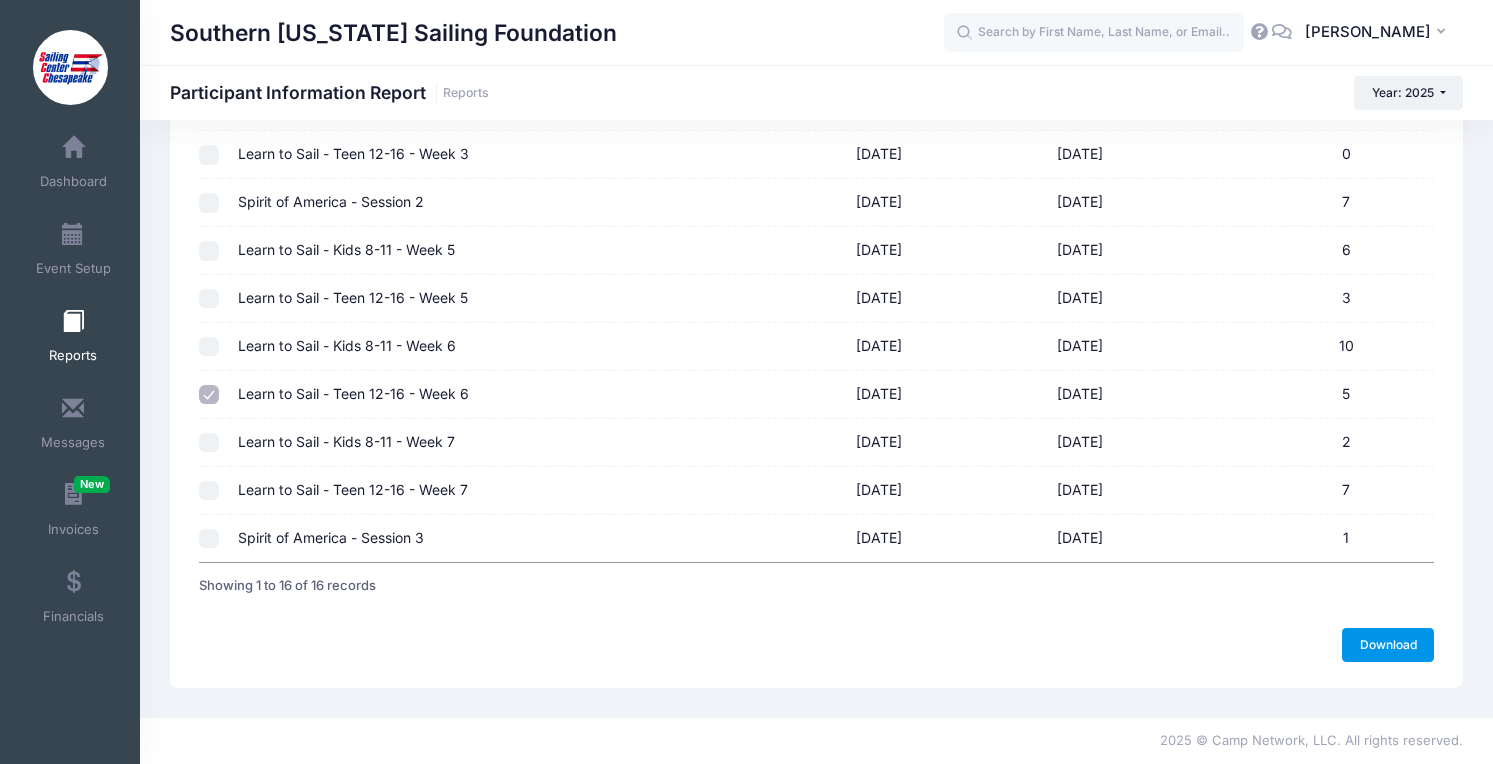 click on "Download" at bounding box center (1388, 645) 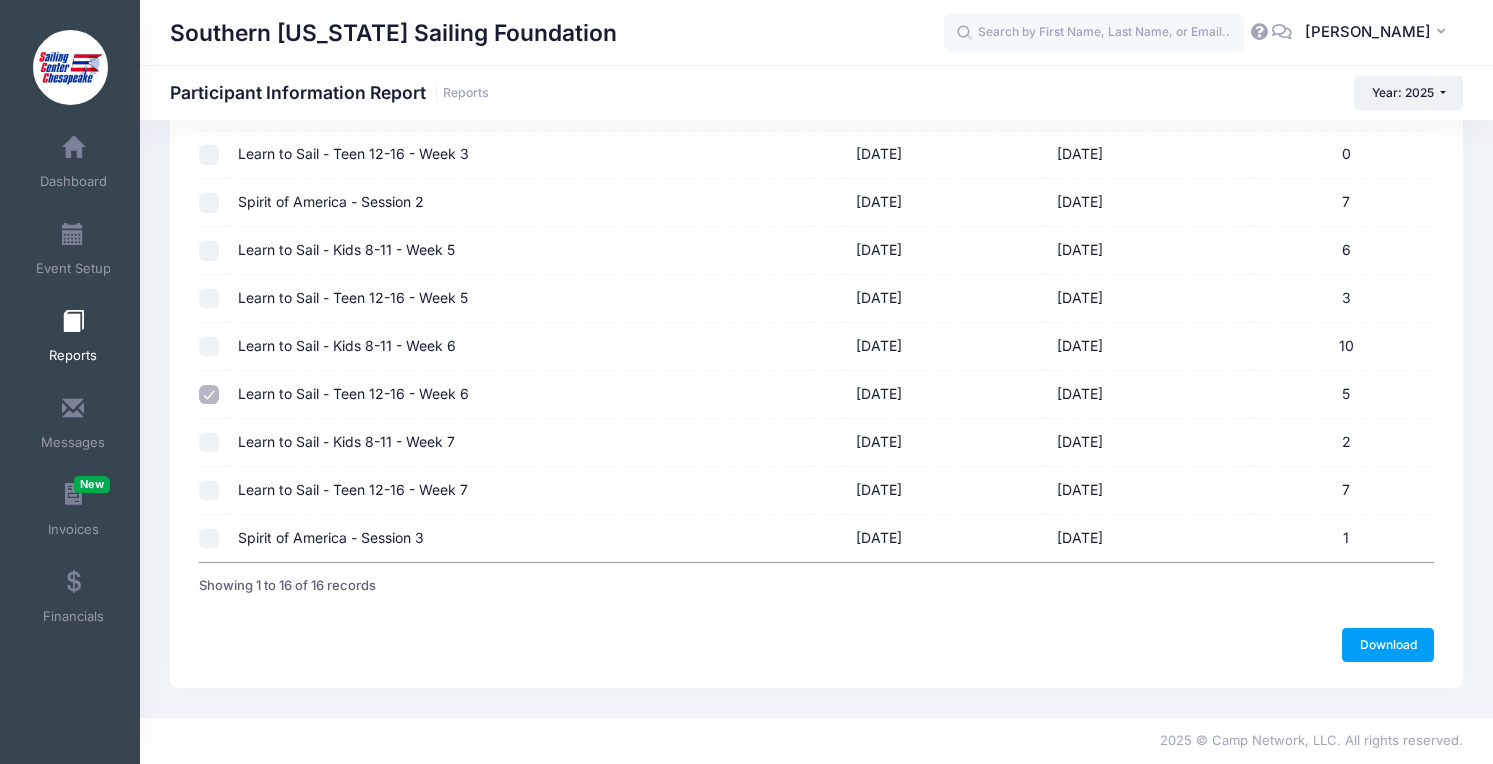 click on "Reports" at bounding box center (73, 339) 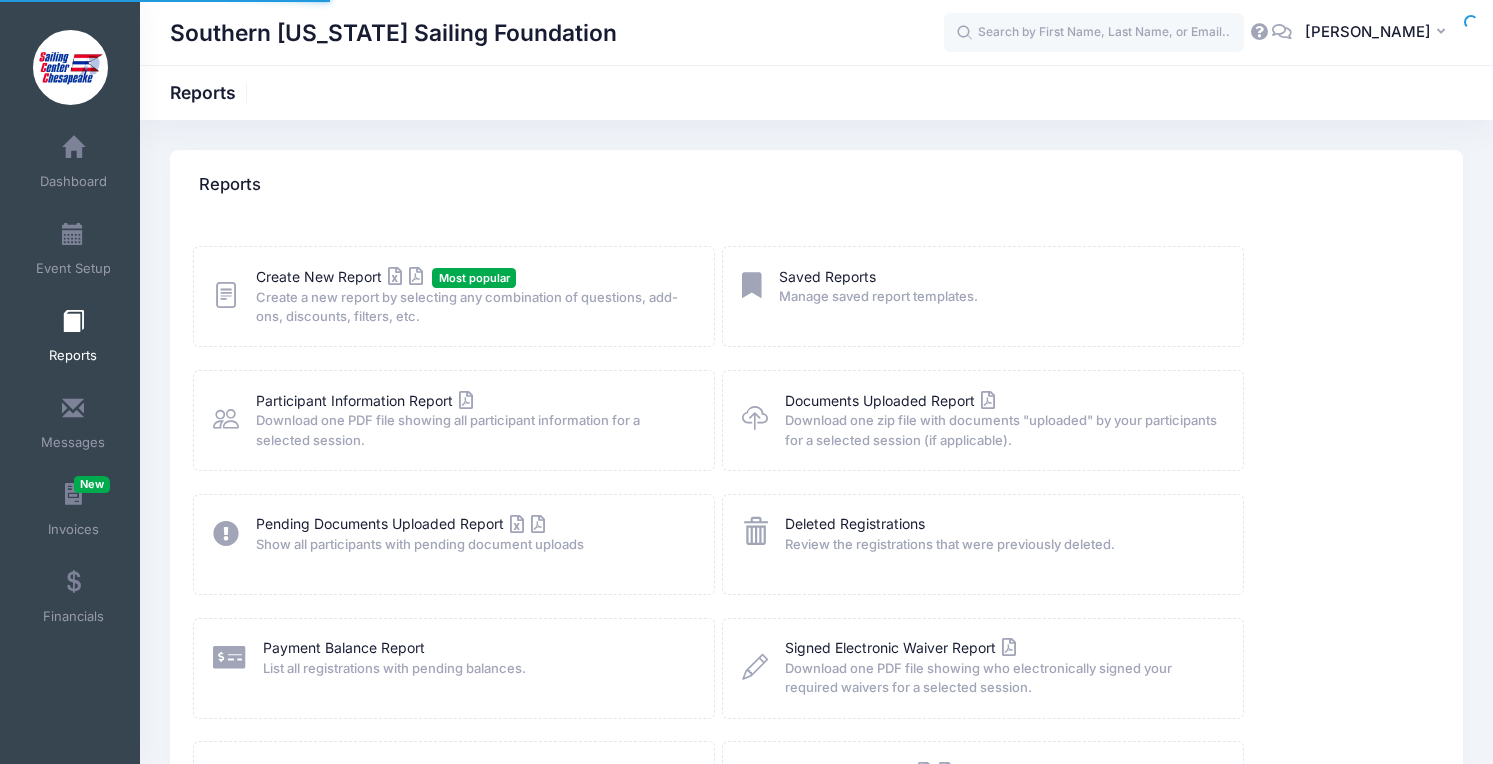 scroll, scrollTop: 0, scrollLeft: 0, axis: both 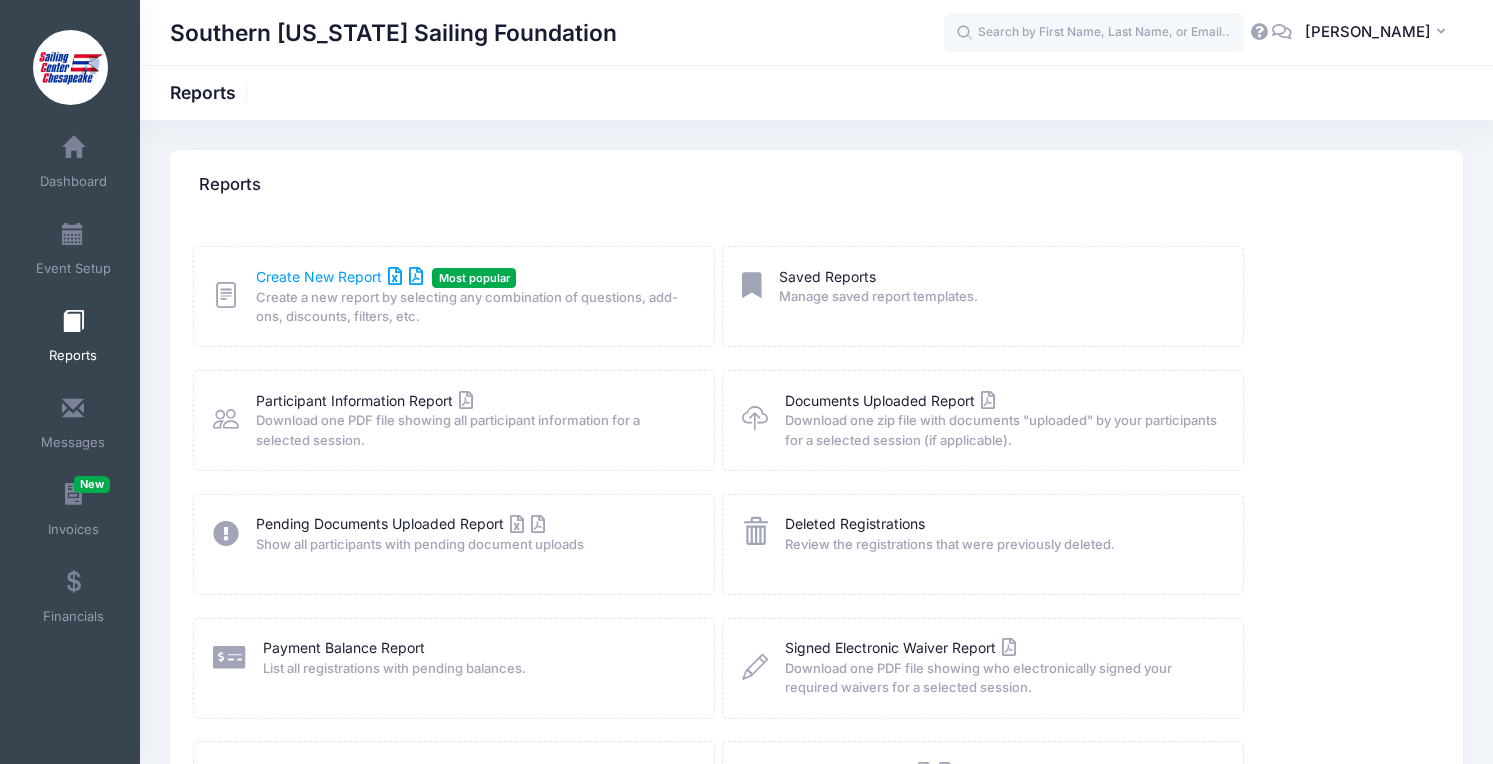 click on "Create New Report" at bounding box center (339, 276) 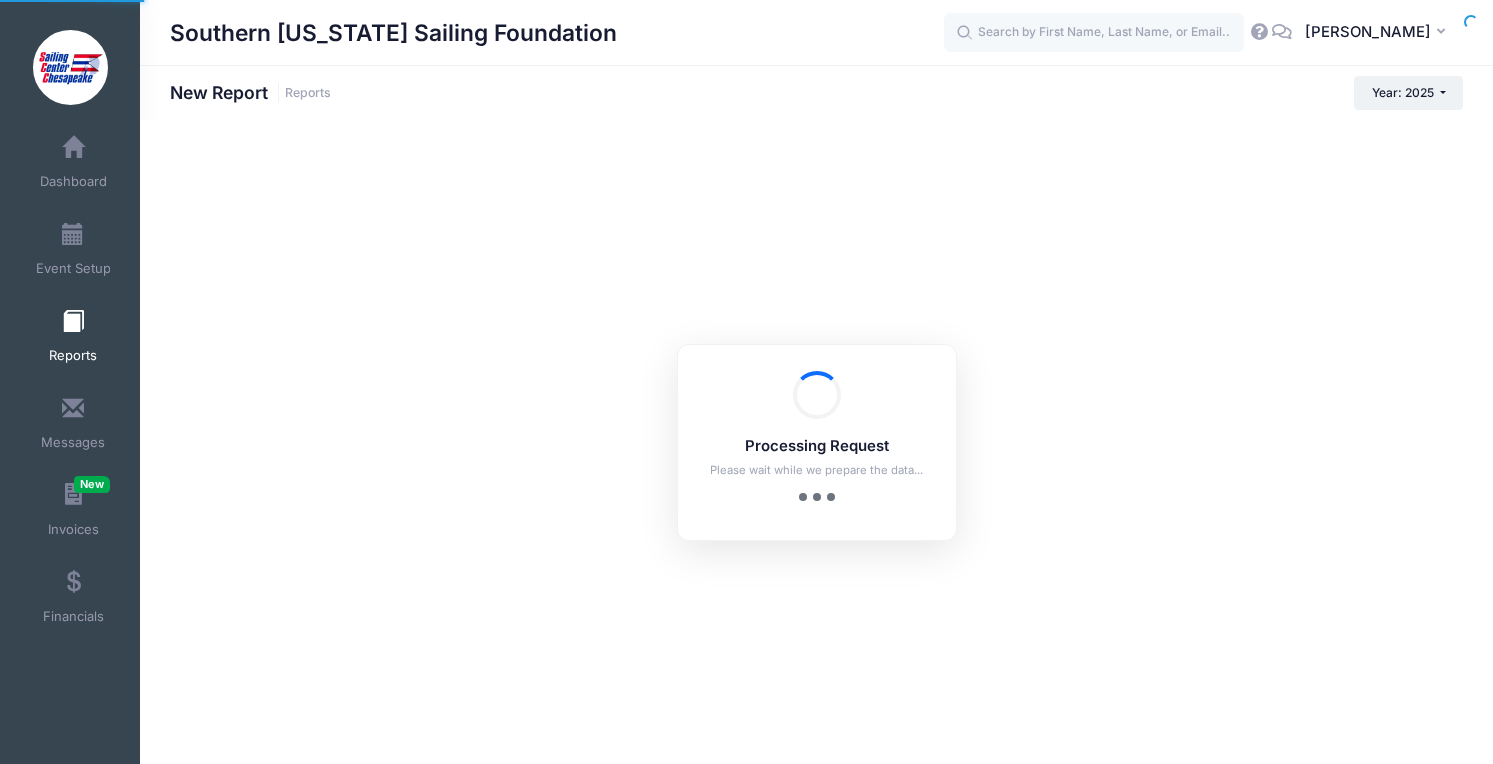 scroll, scrollTop: 0, scrollLeft: 0, axis: both 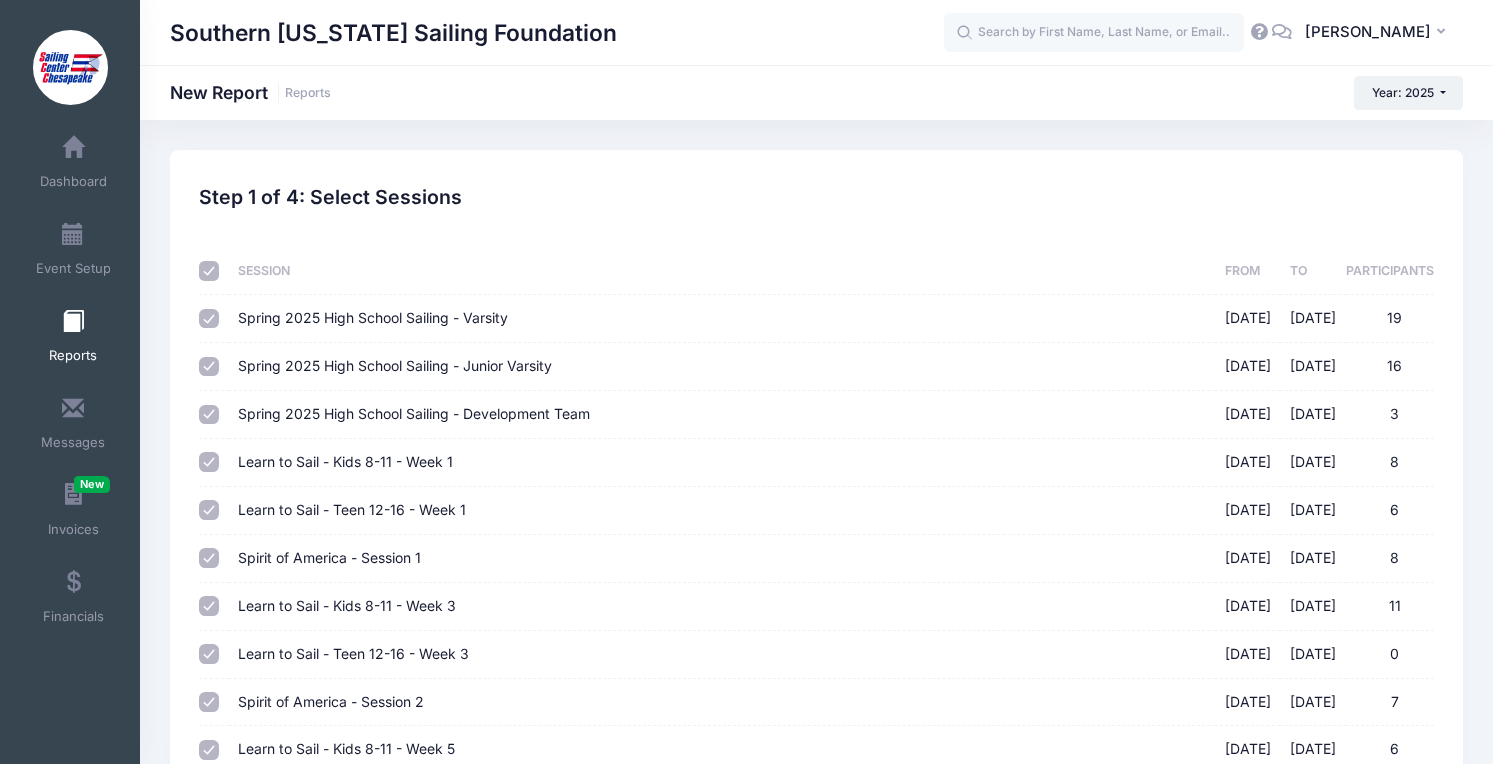 click at bounding box center (209, 271) 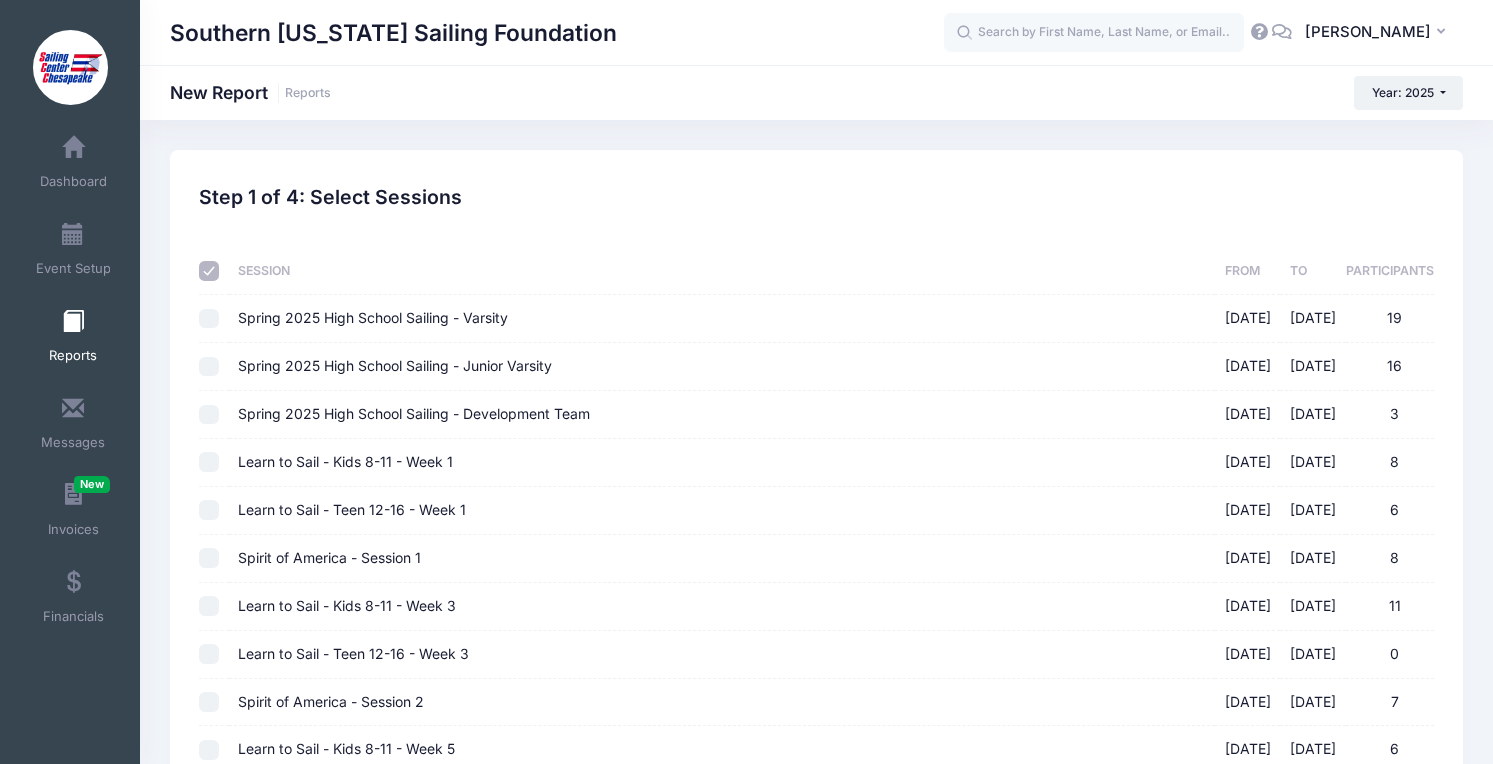 checkbox on "false" 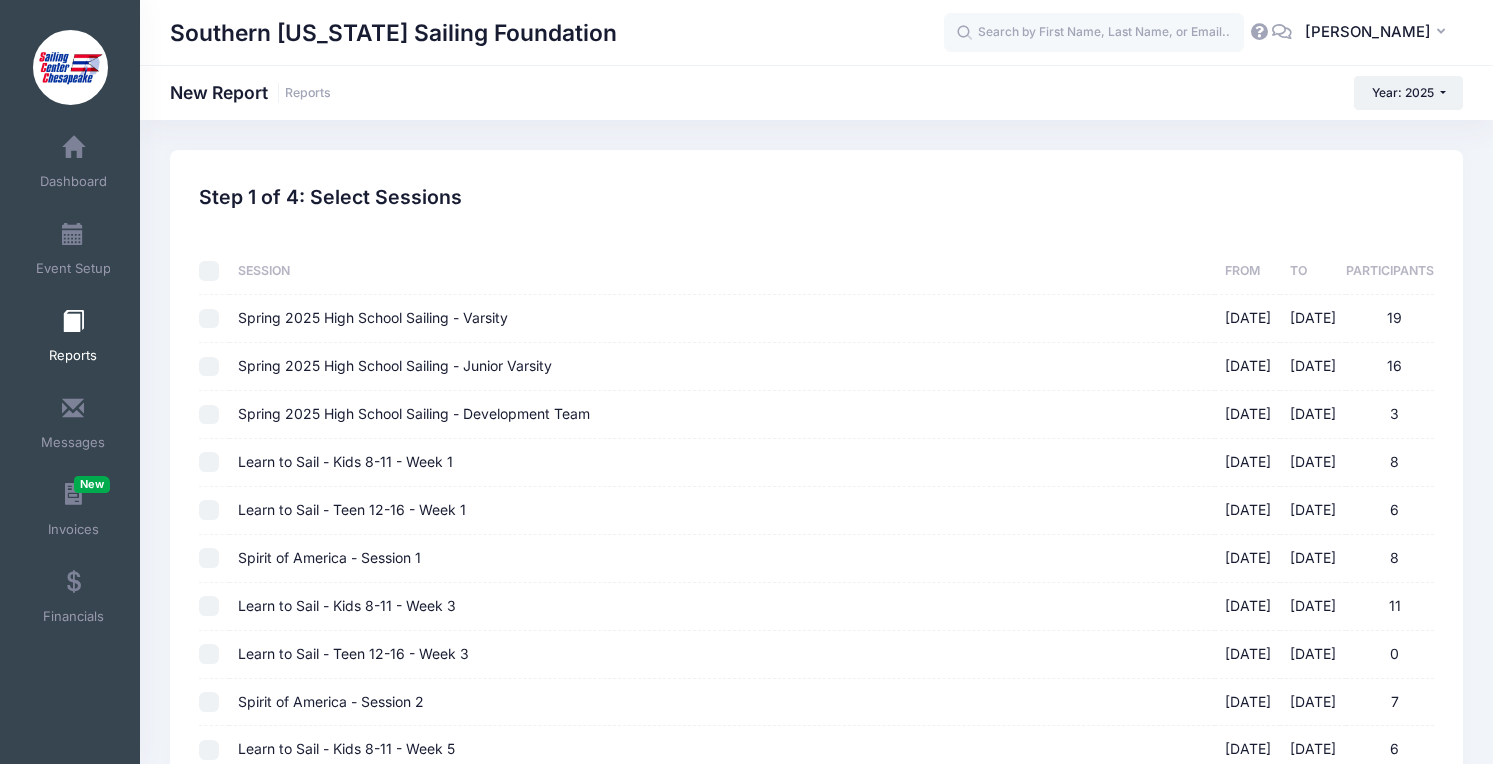 checkbox on "false" 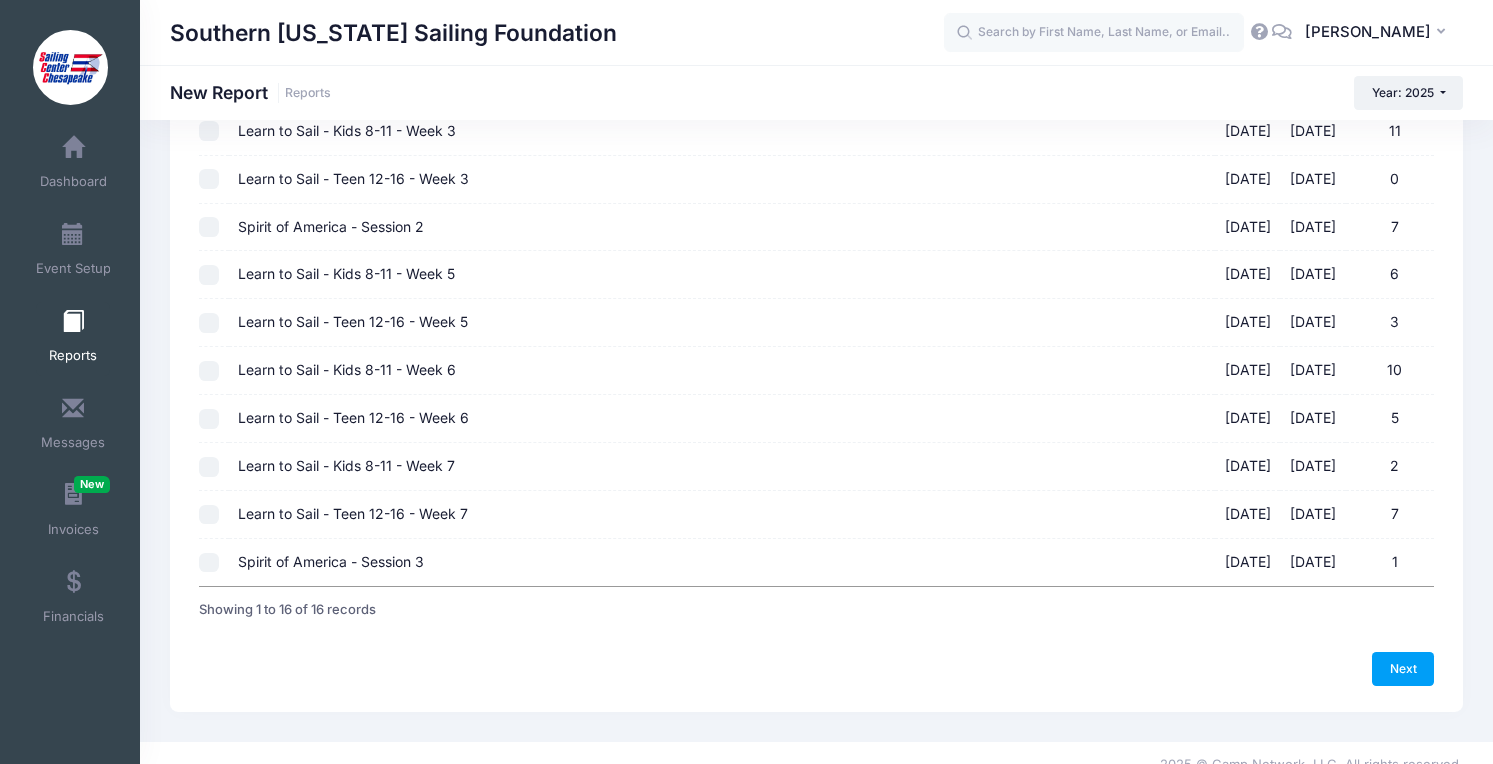 scroll, scrollTop: 499, scrollLeft: 0, axis: vertical 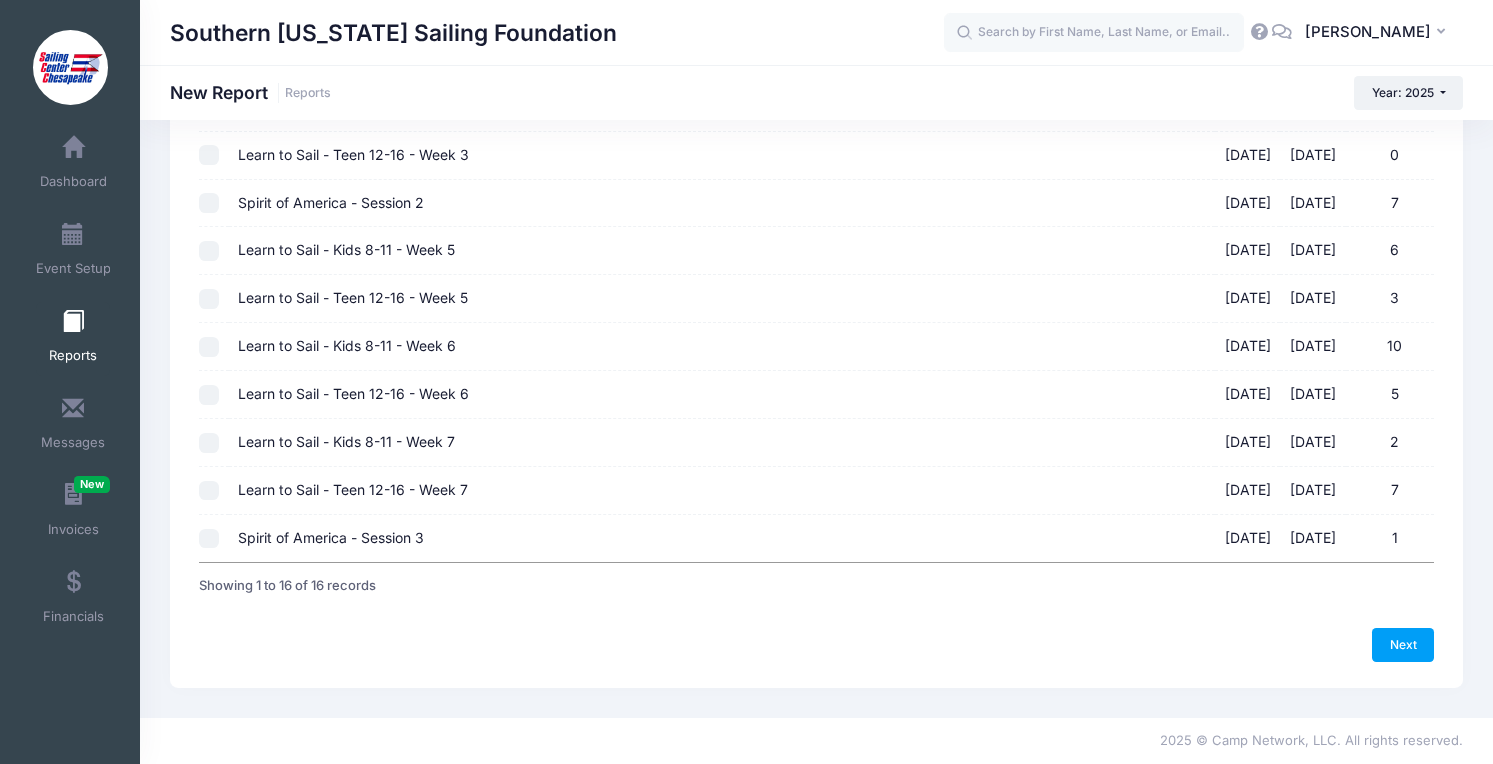 click on "Learn to Sail - Kids 8-11 - Week 6" at bounding box center (347, 345) 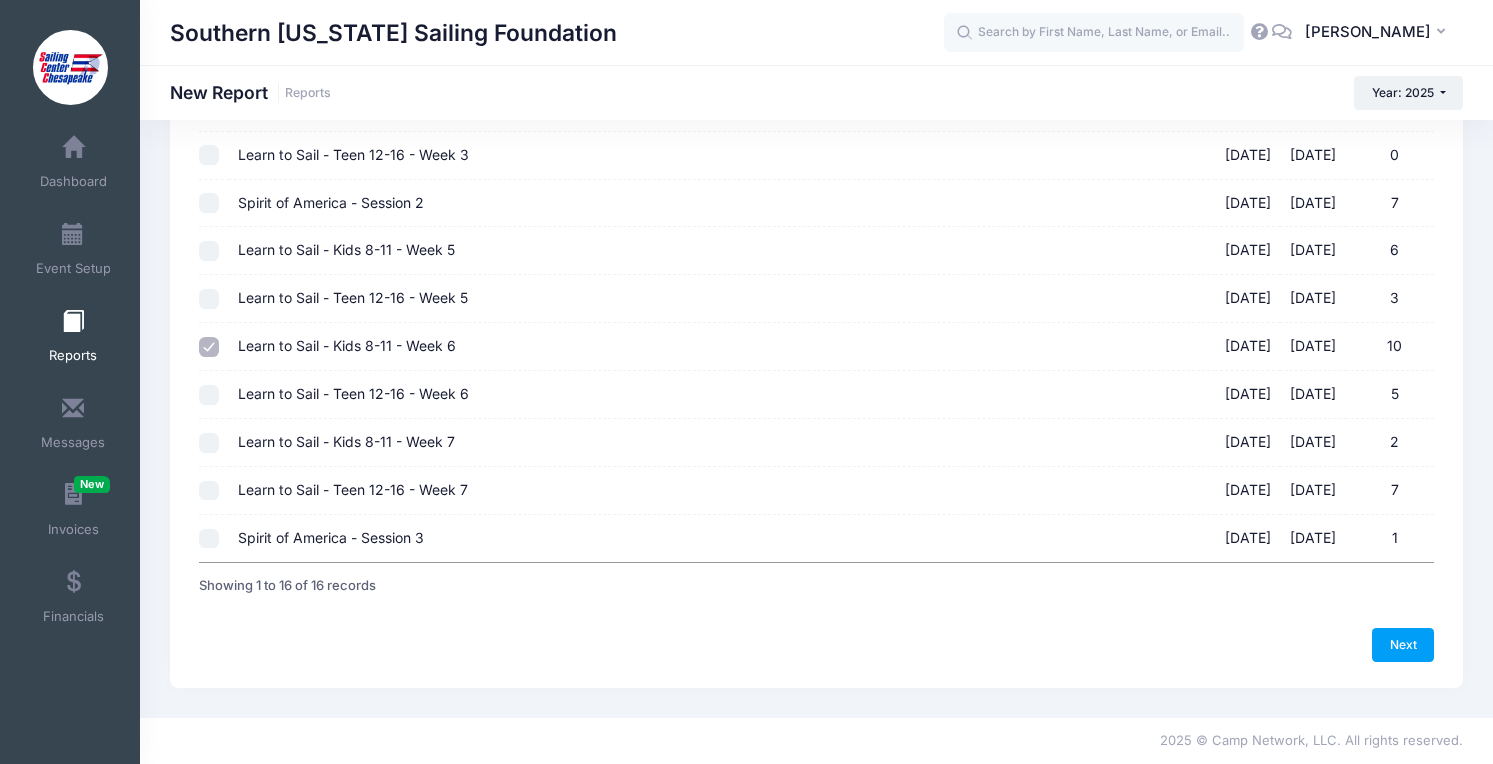 click on "Learn to Sail - Teen 12-16 - Week 6" at bounding box center (353, 393) 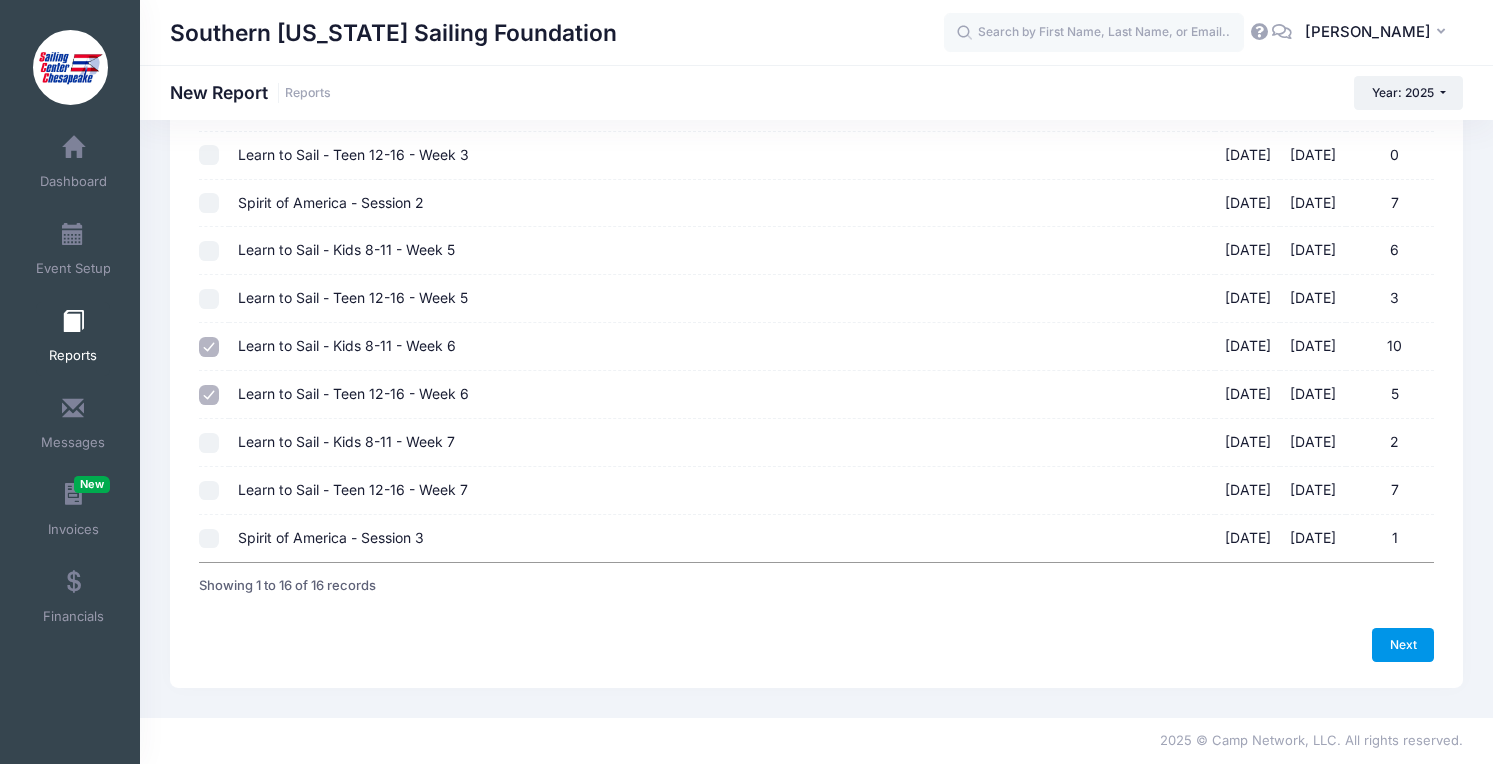 click on "Next" at bounding box center (1403, 645) 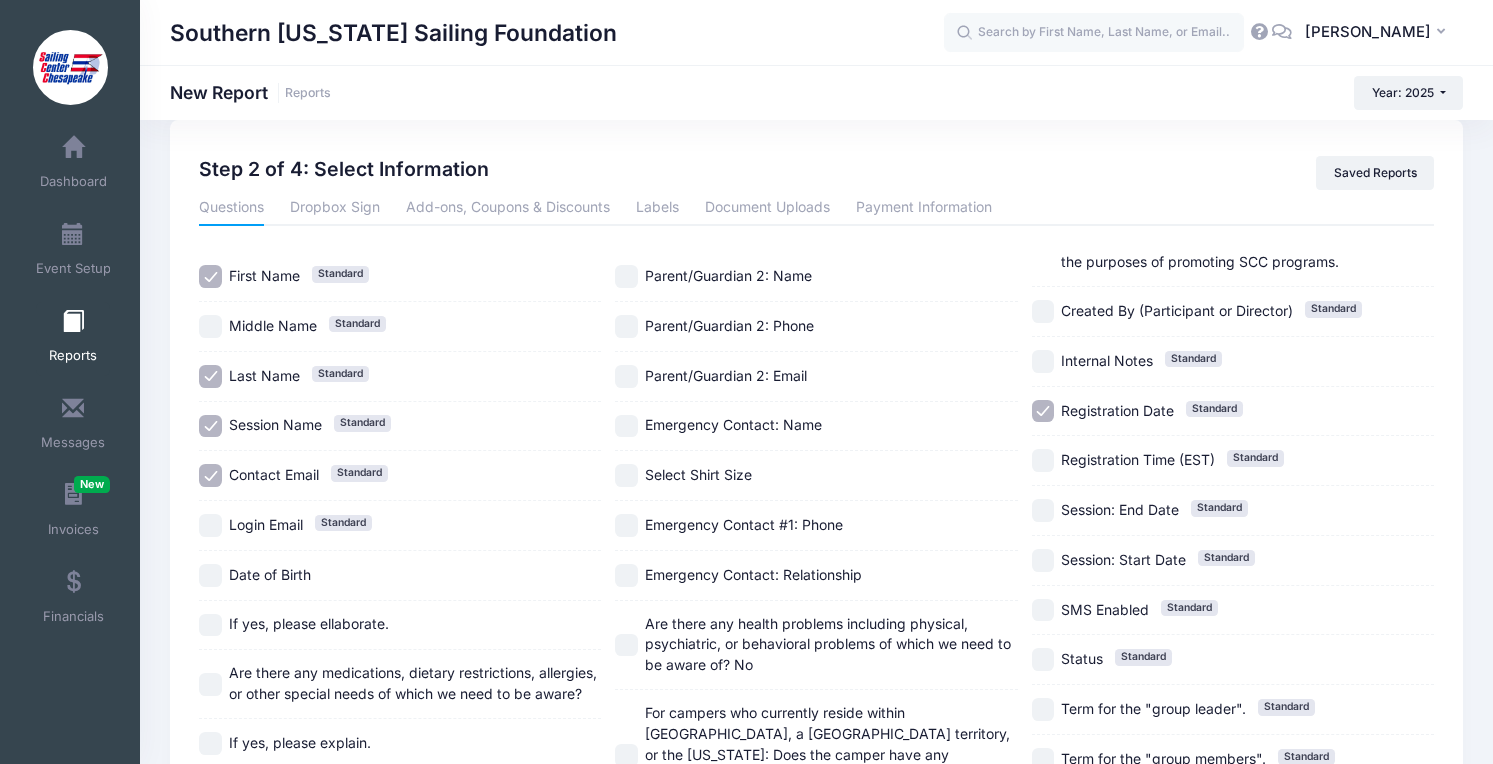scroll, scrollTop: 0, scrollLeft: 0, axis: both 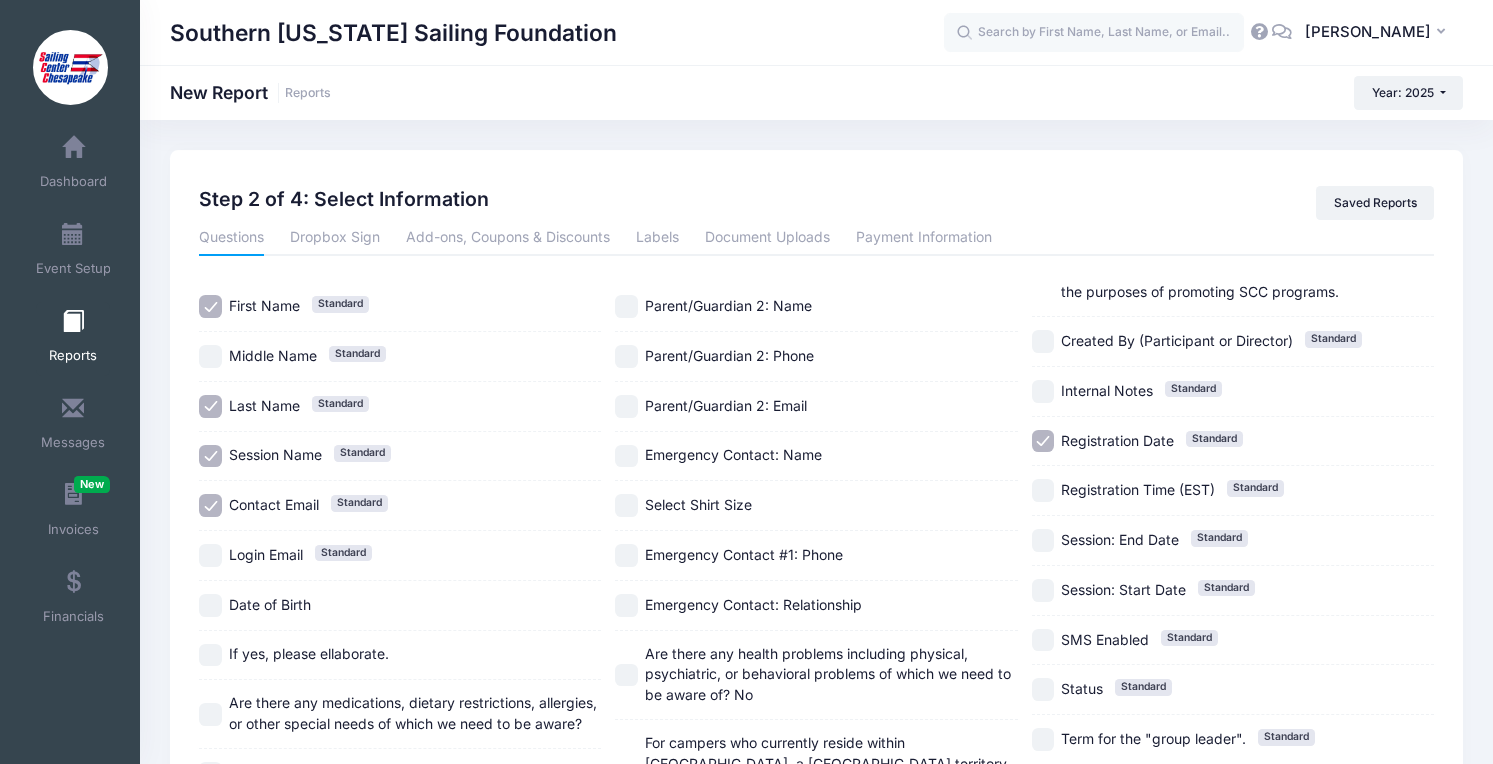 click on "Select Shirt Size" at bounding box center [698, 504] 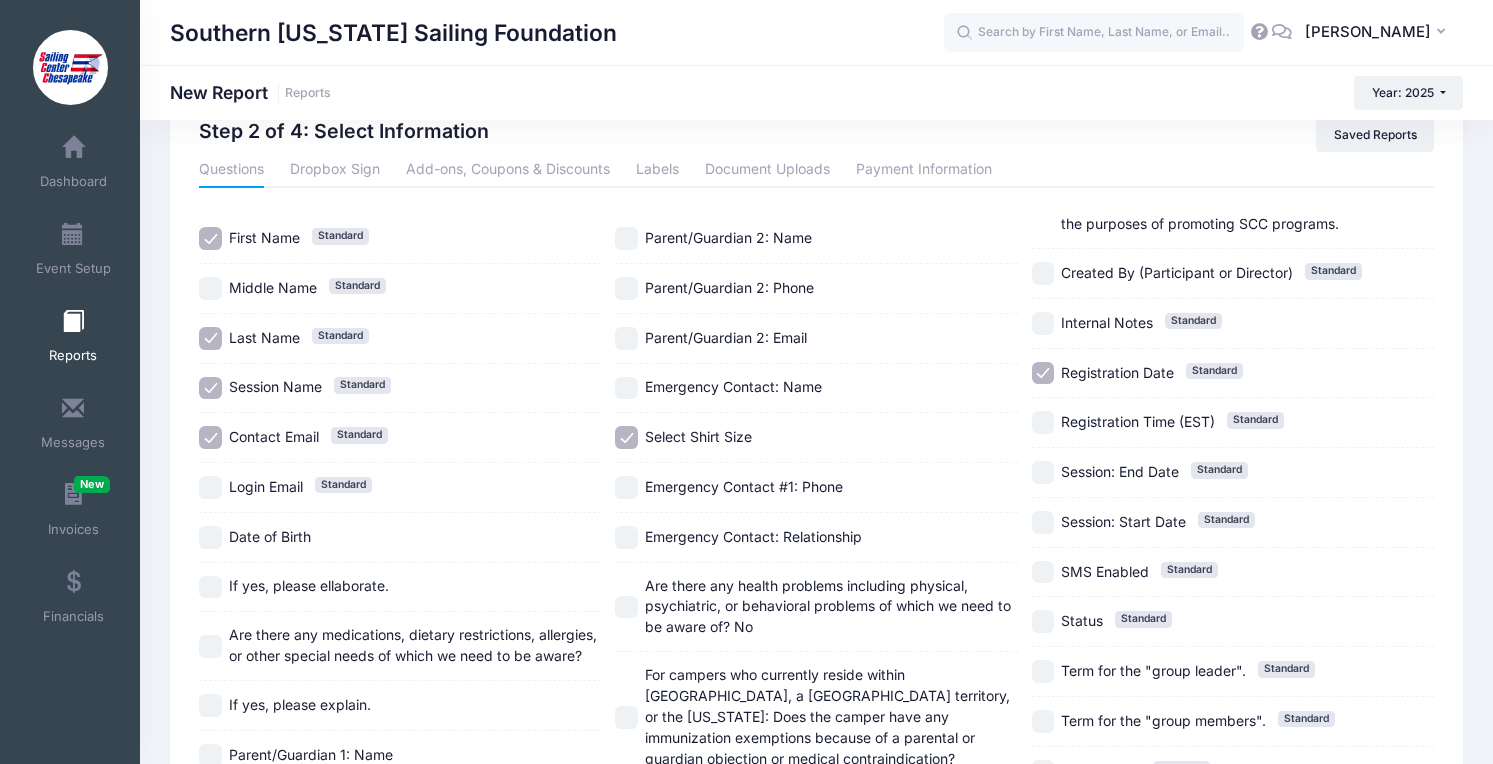 scroll, scrollTop: 0, scrollLeft: 0, axis: both 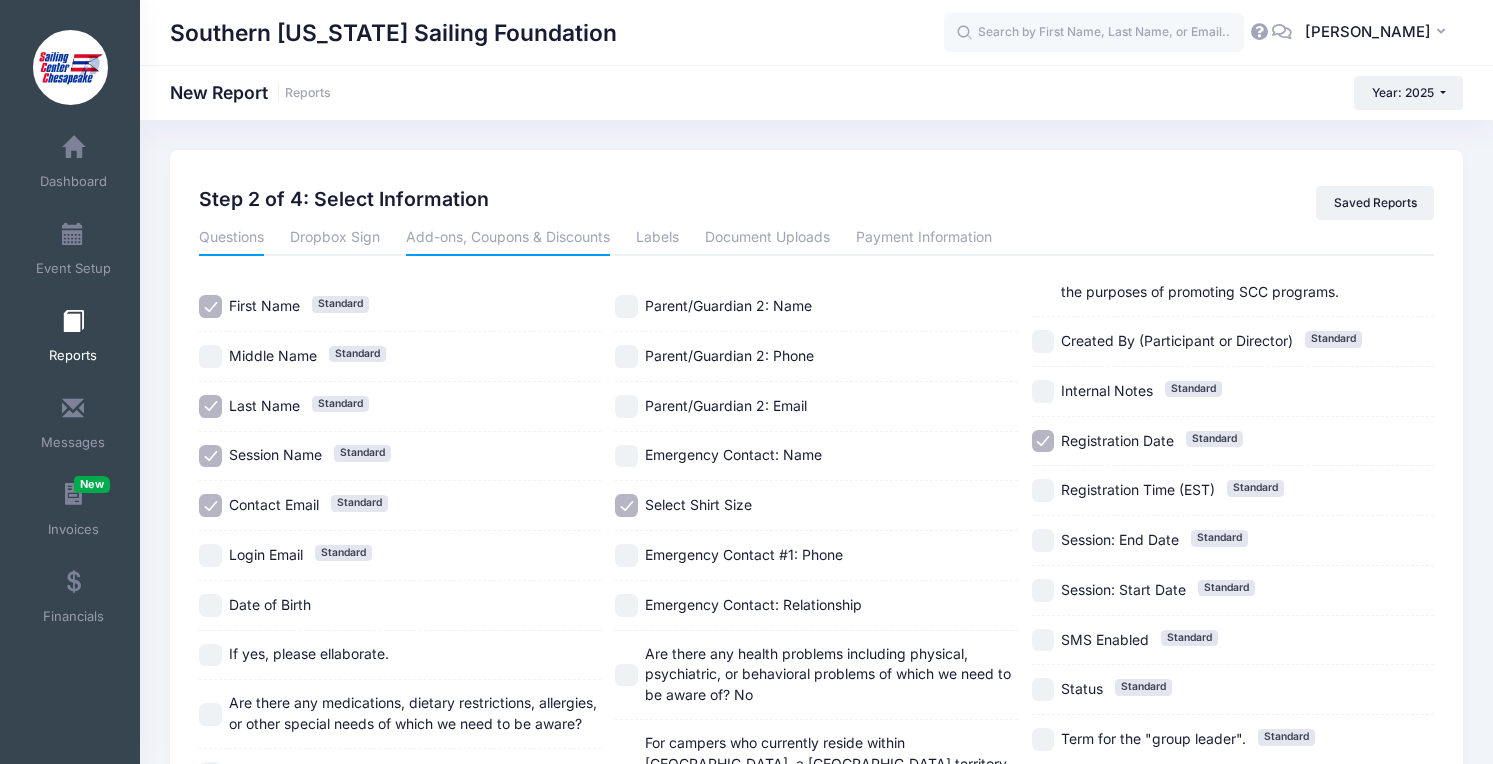 click on "Add-ons, Coupons & Discounts" at bounding box center [508, 238] 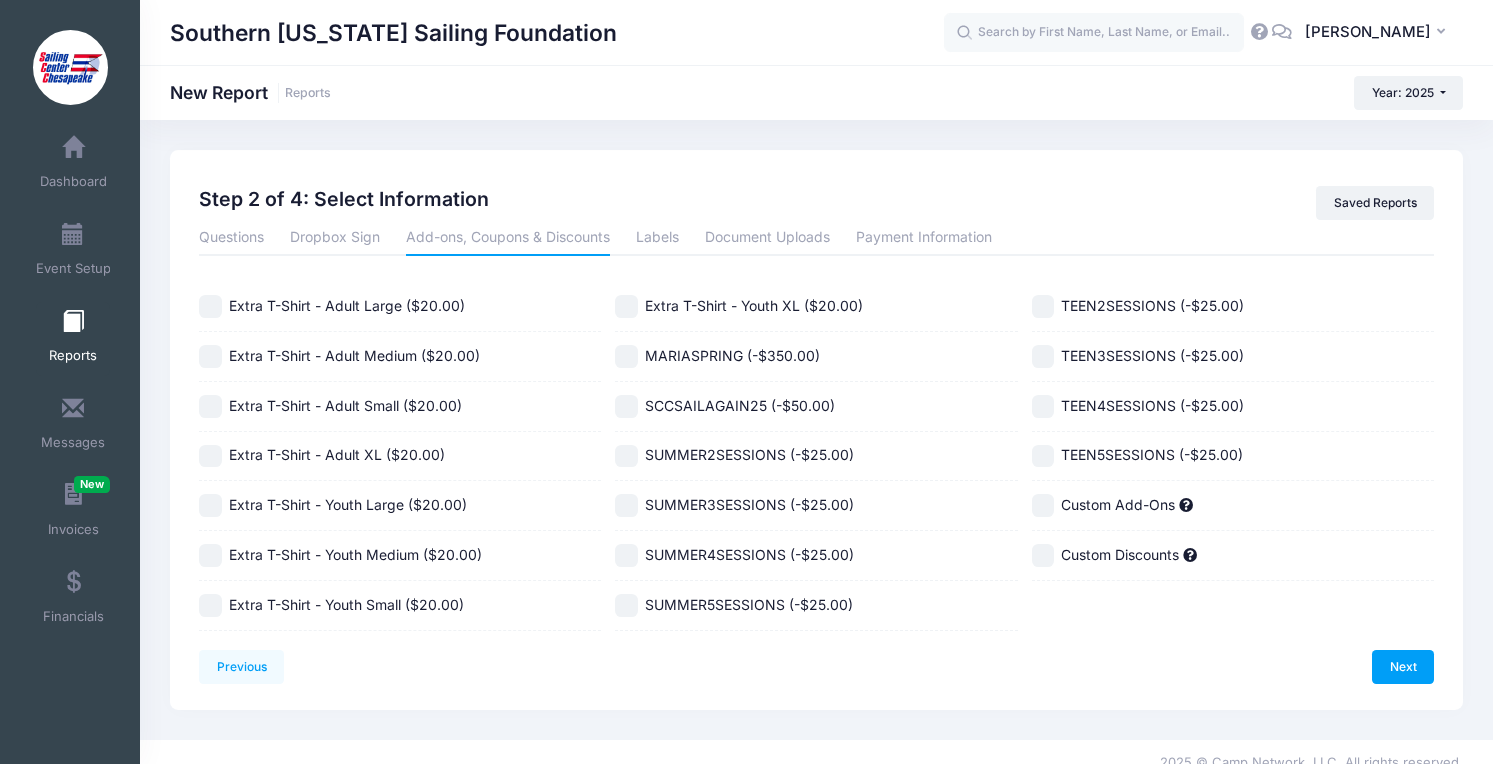 click on "Extra T-Shirt - Adult Large ($20.00)" at bounding box center (347, 305) 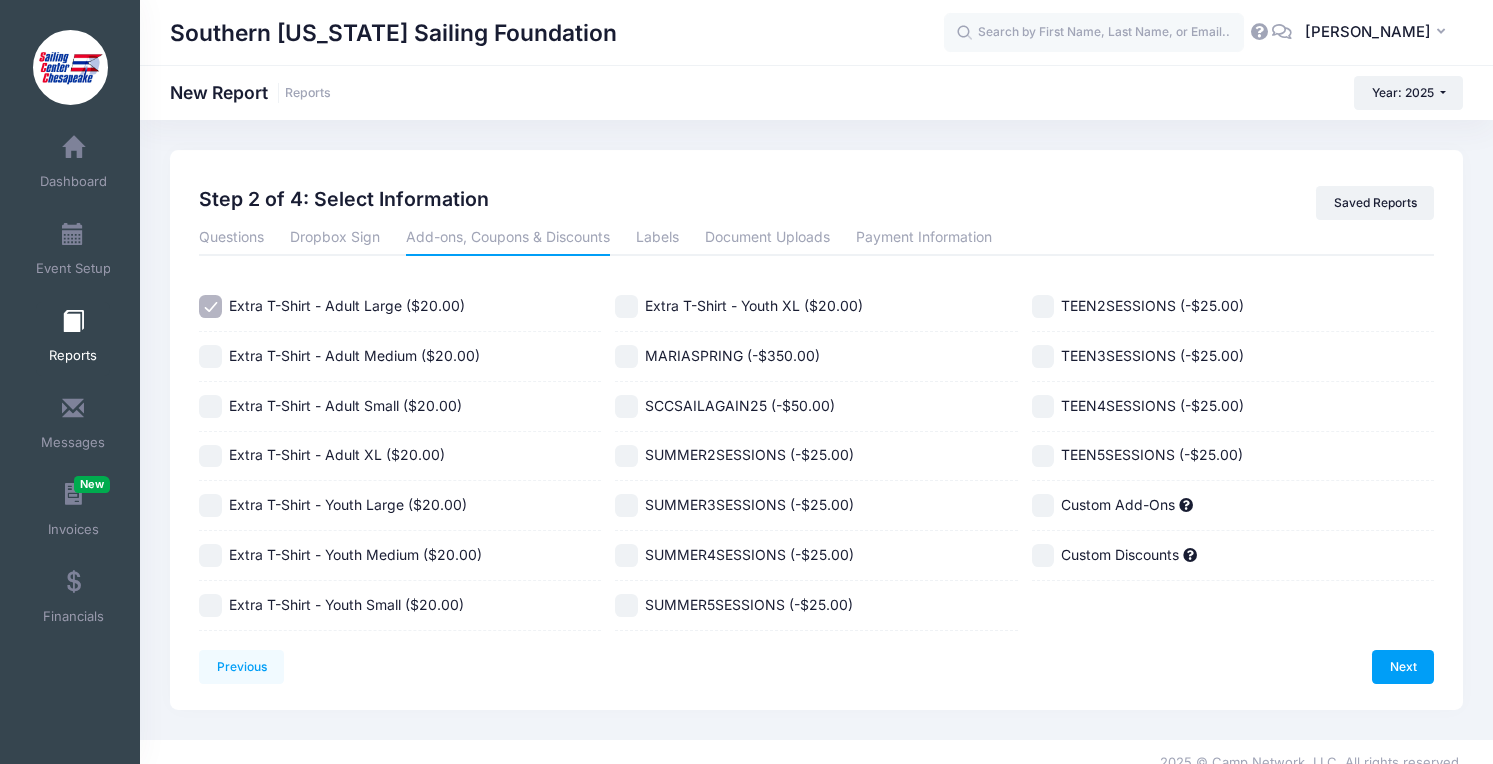 click on "Extra T-Shirt - Adult Medium ($20.00)" at bounding box center (354, 355) 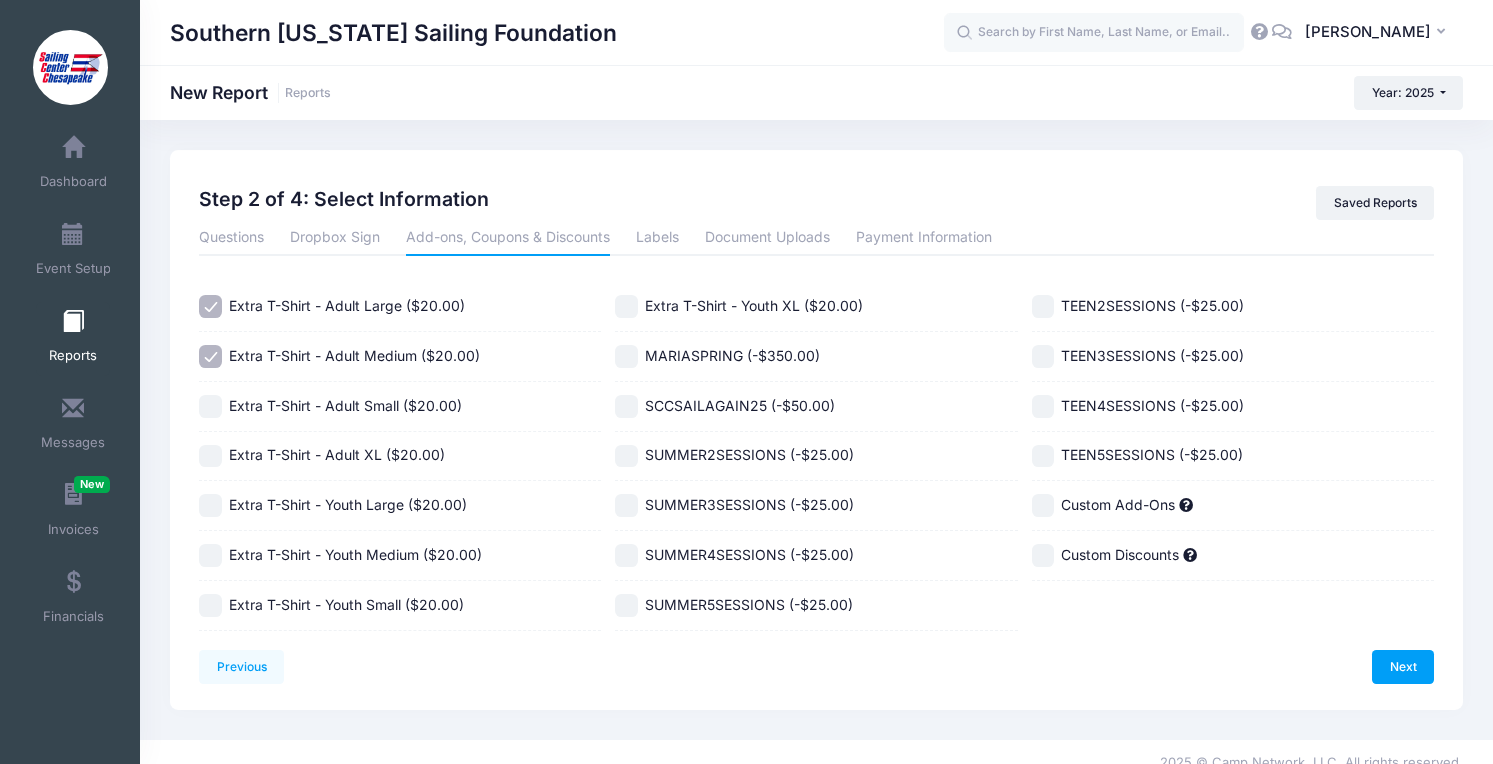 click on "Extra T-Shirt - Adult Small ($20.00)" at bounding box center (345, 405) 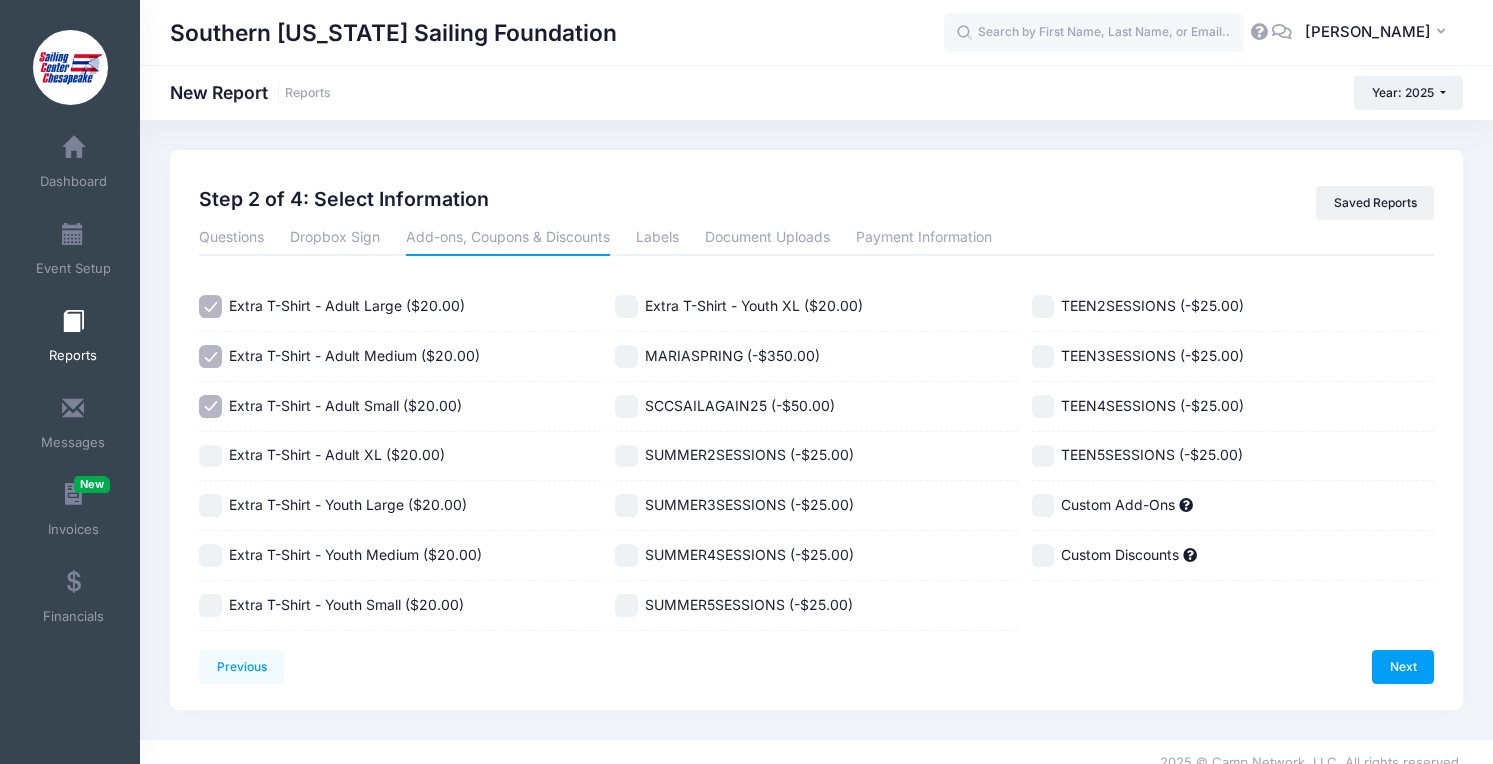 click on "Extra T-Shirt - Adult XL ($20.00)" at bounding box center (337, 455) 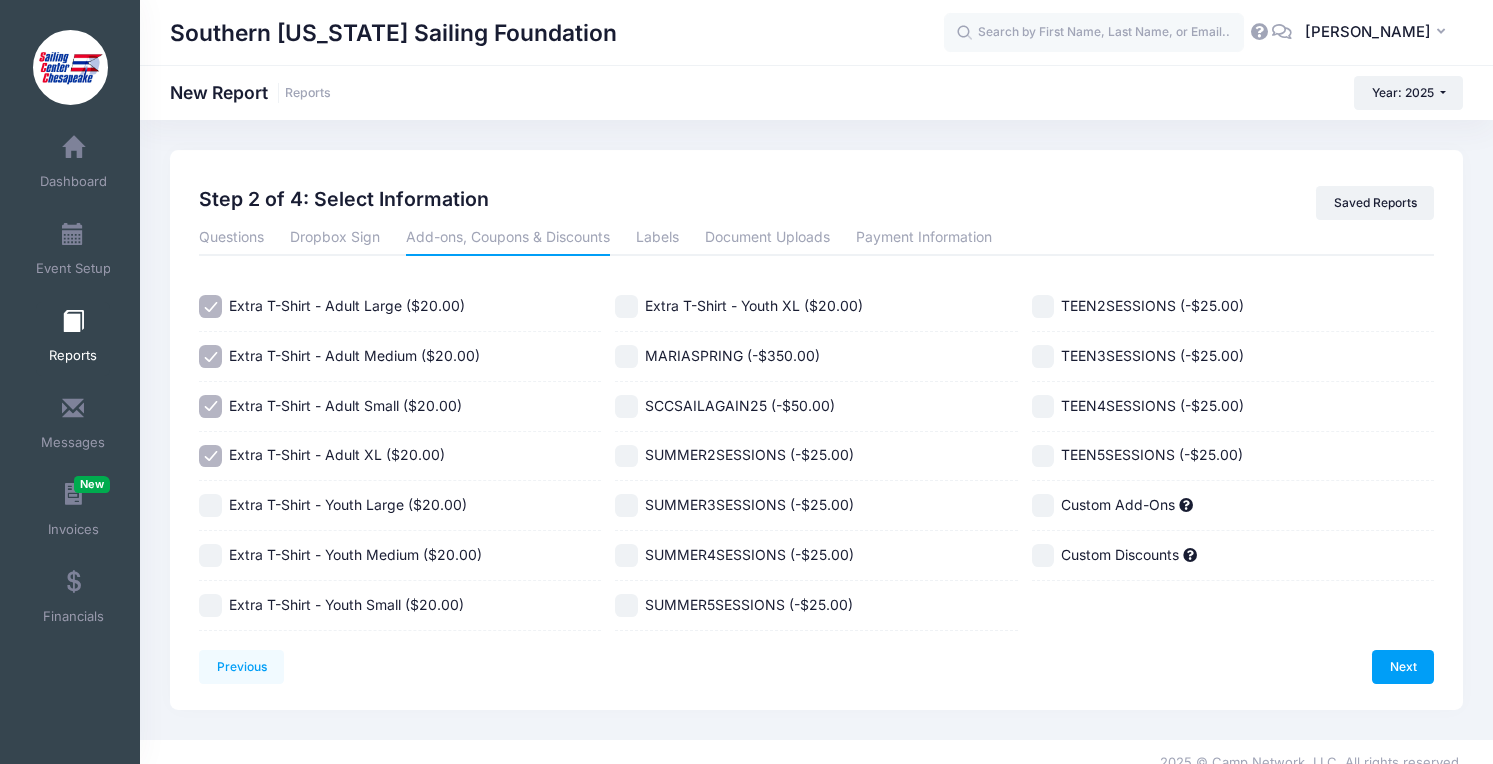 click on "Extra T-Shirt - Youth Large ($20.00)" at bounding box center (348, 505) 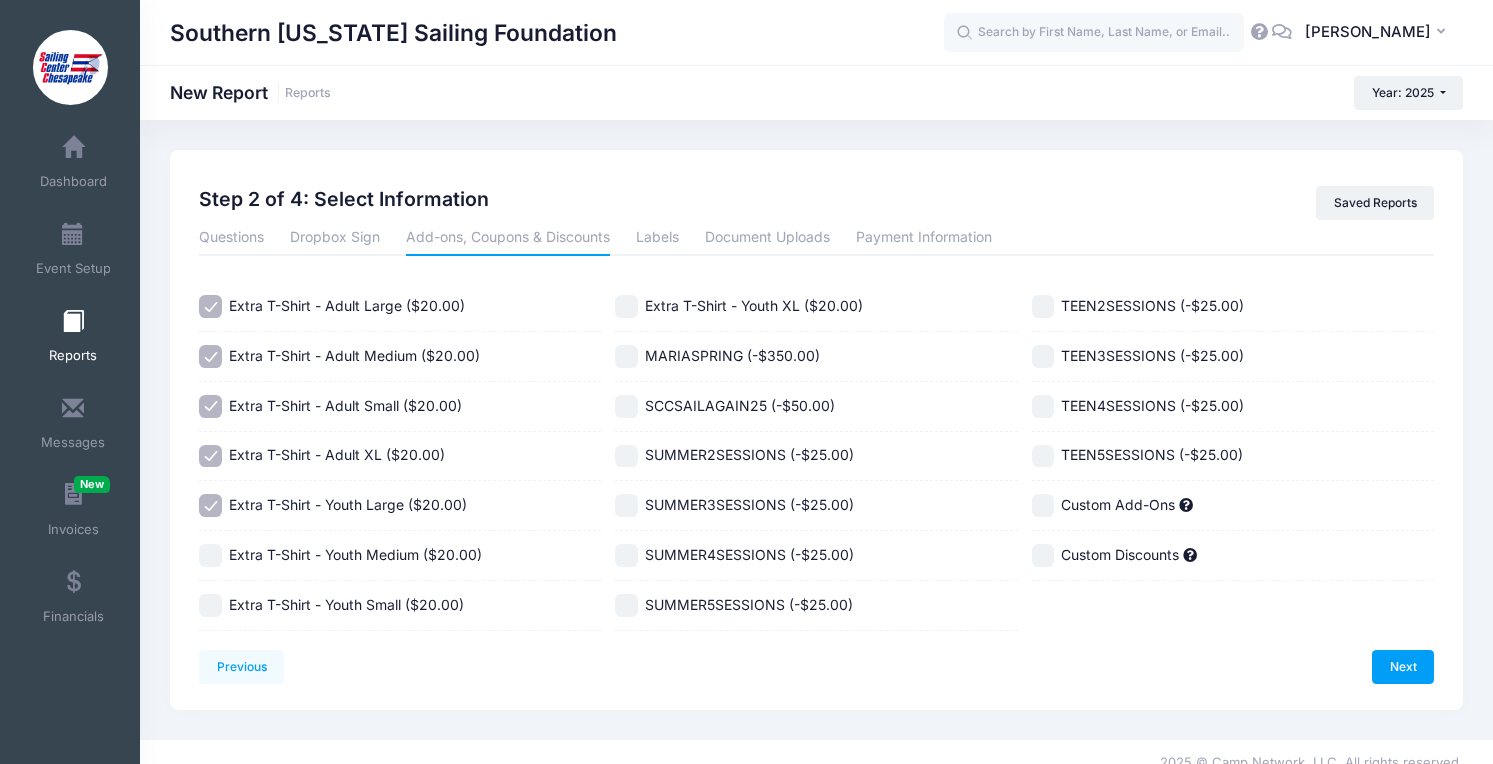 click on "Extra T-Shirt - Youth Medium ($20.00)" at bounding box center (355, 554) 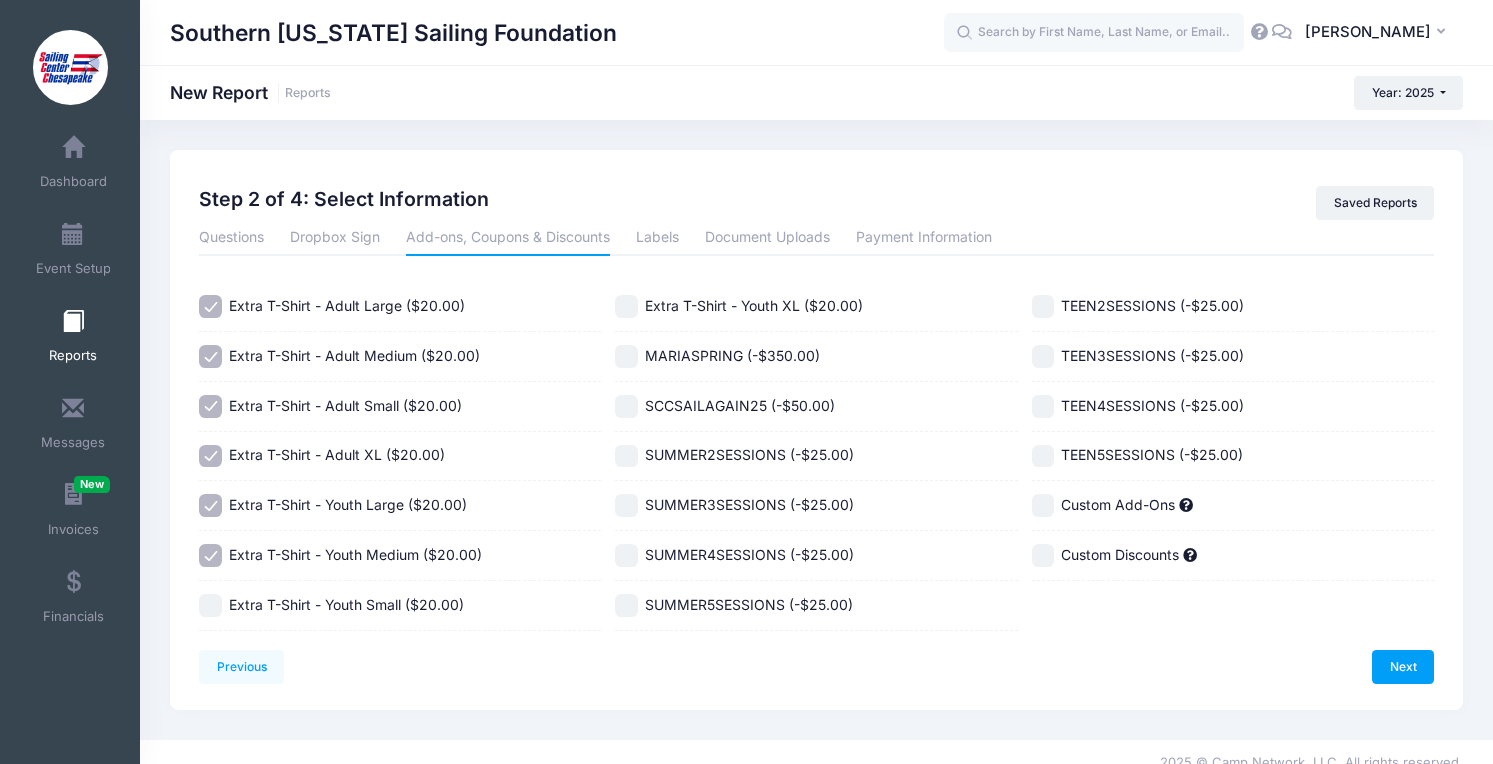 click on "Extra T-Shirt - Youth Small ($20.00)" at bounding box center [346, 604] 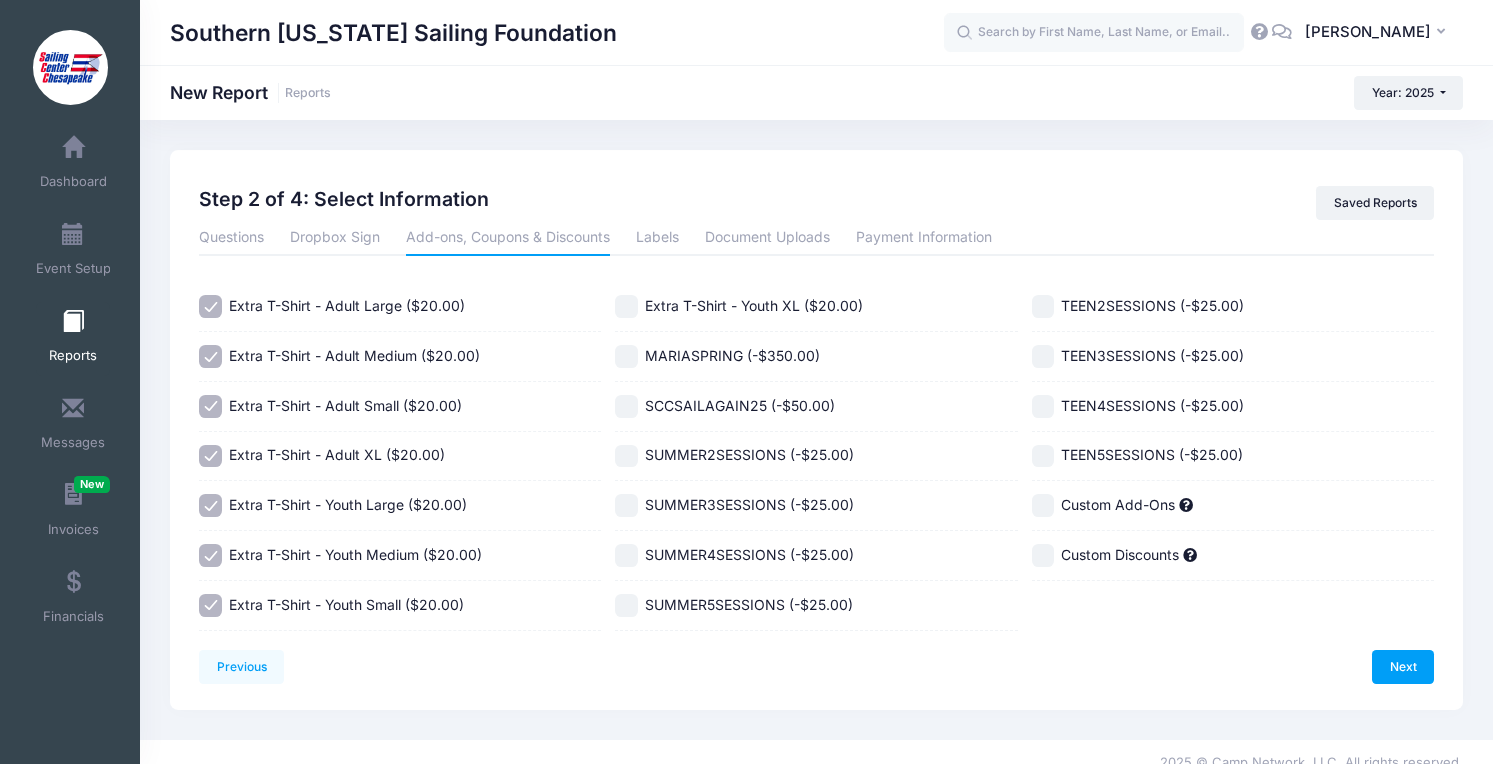 click on "Extra T-Shirt - Youth XL ($20.00)" at bounding box center (754, 305) 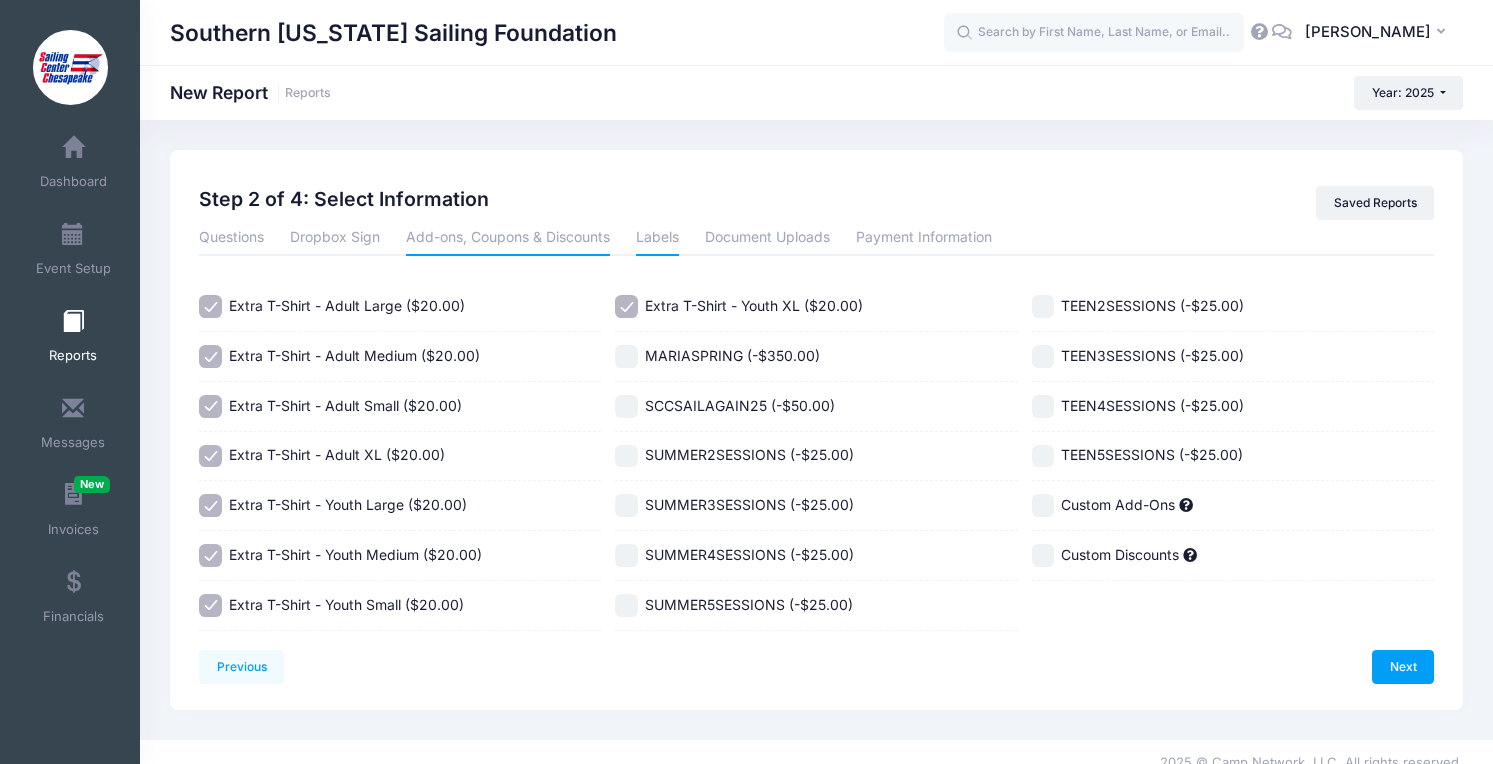 click on "Labels" at bounding box center [657, 238] 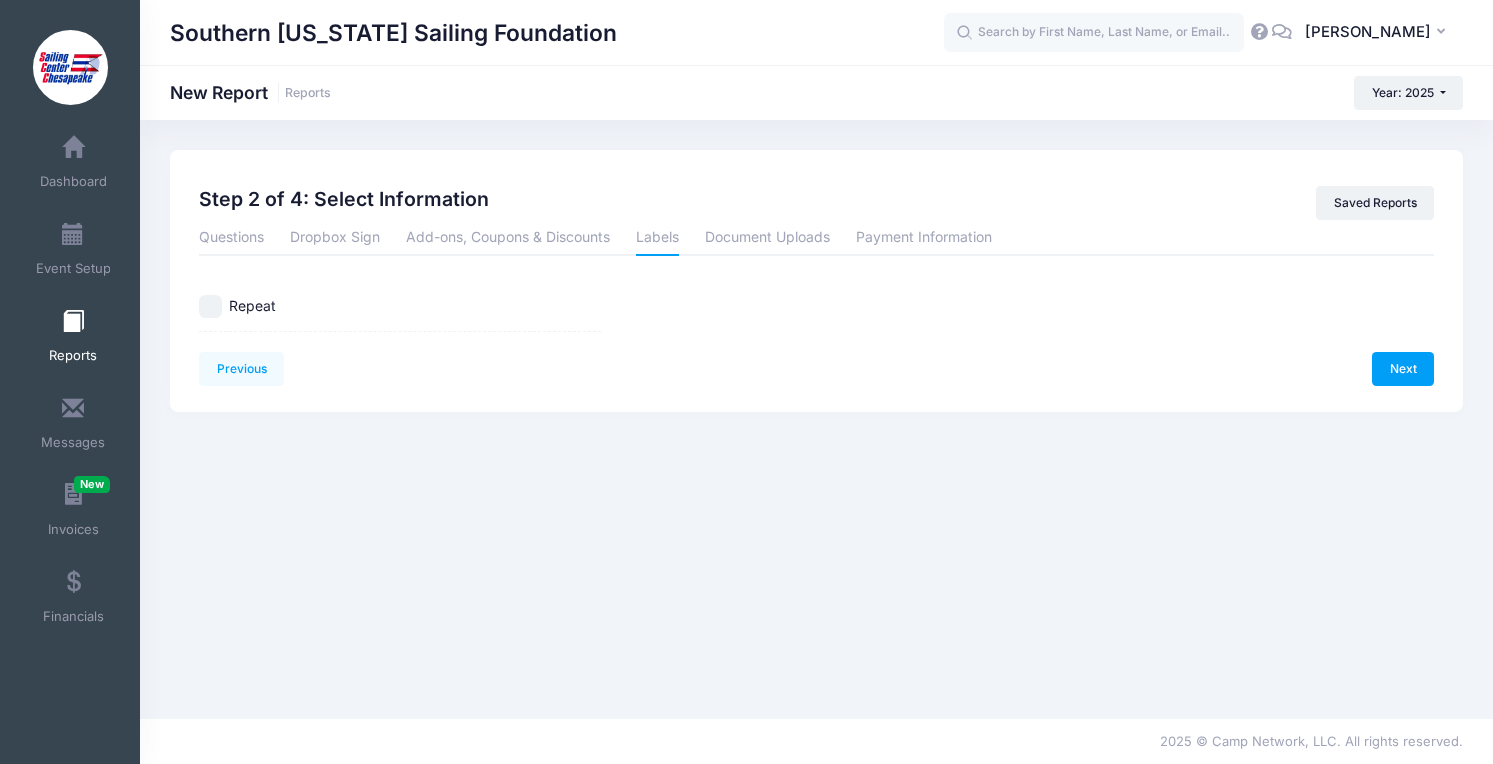 click on "Repeat" at bounding box center (252, 305) 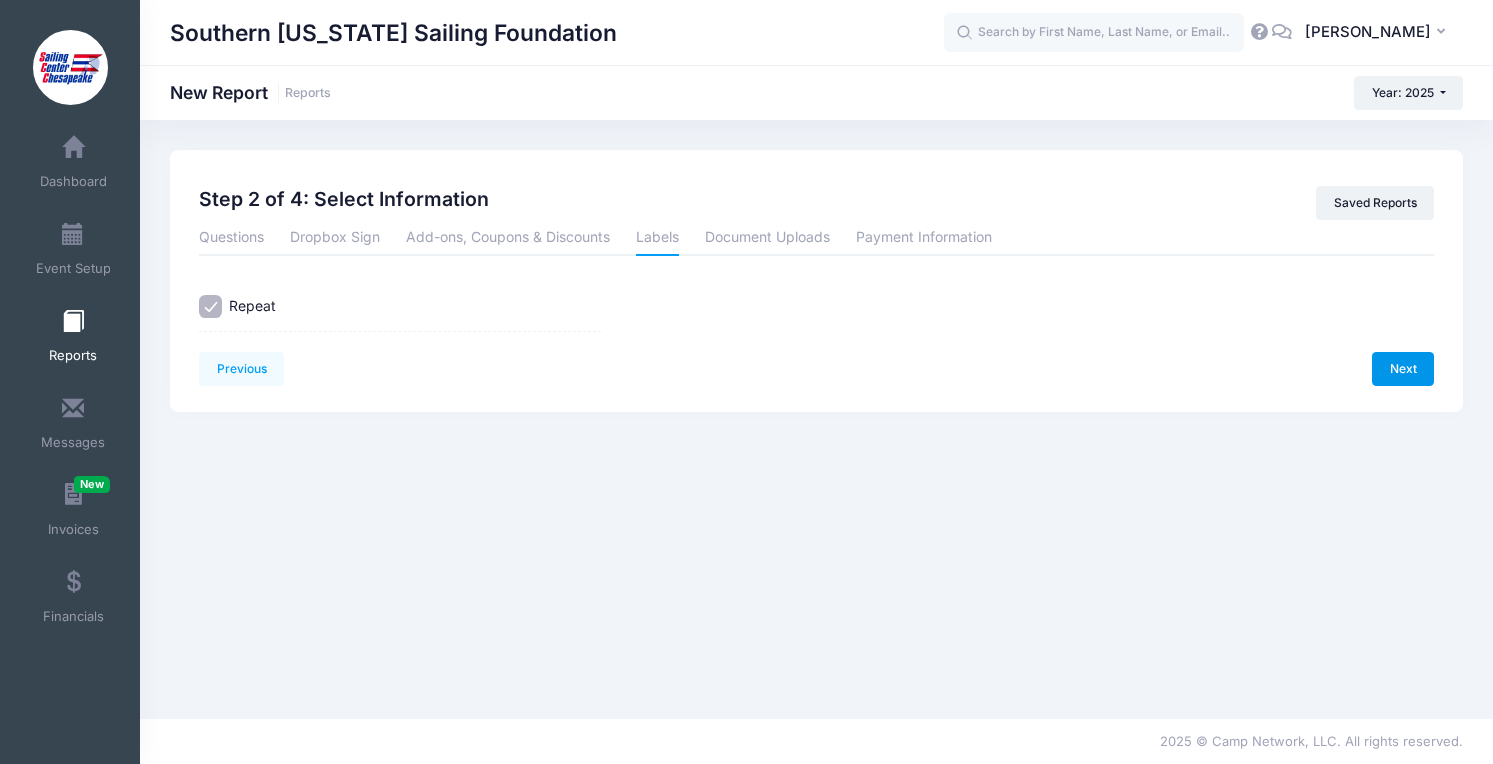 click on "Next" at bounding box center (1403, 369) 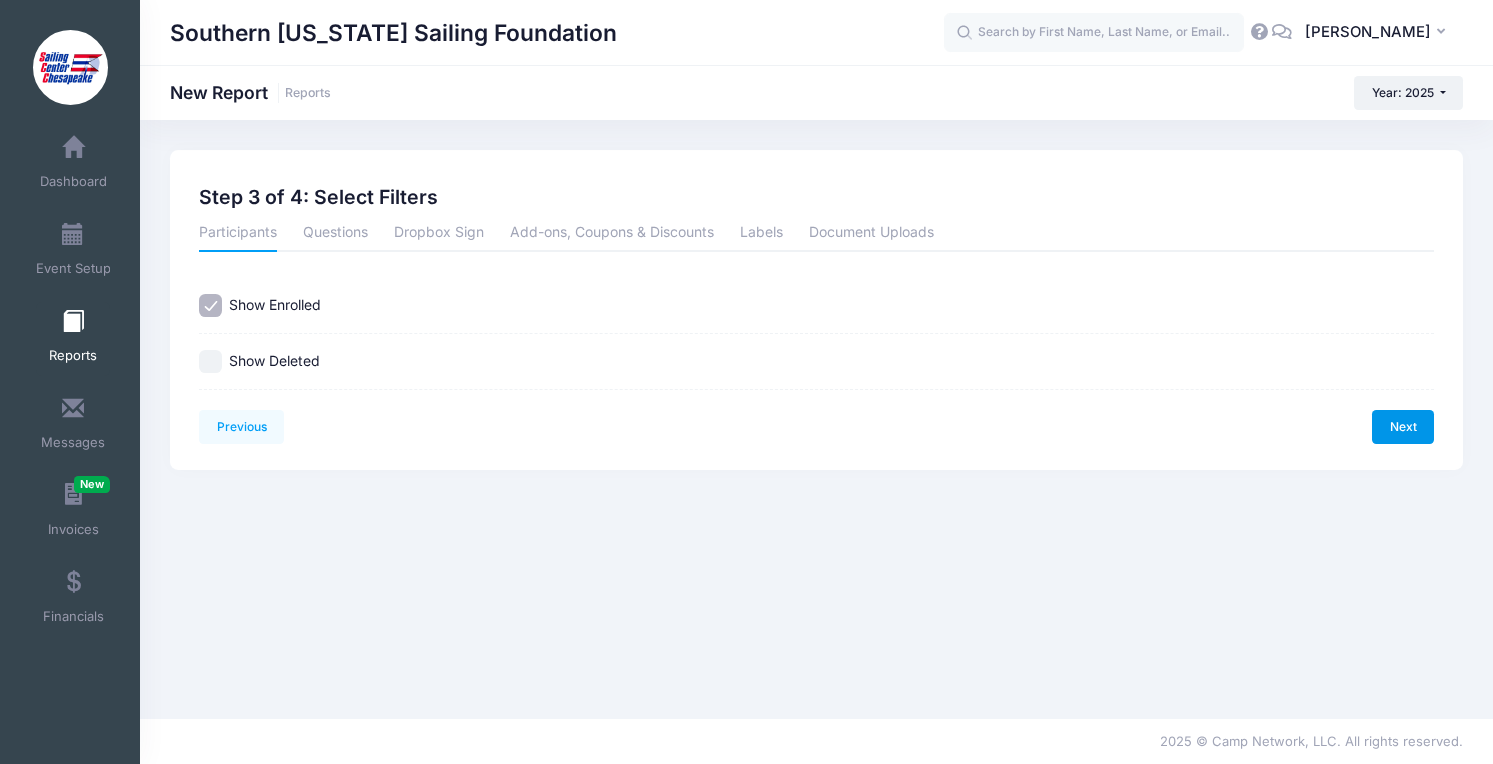 click on "Next" at bounding box center (1403, 427) 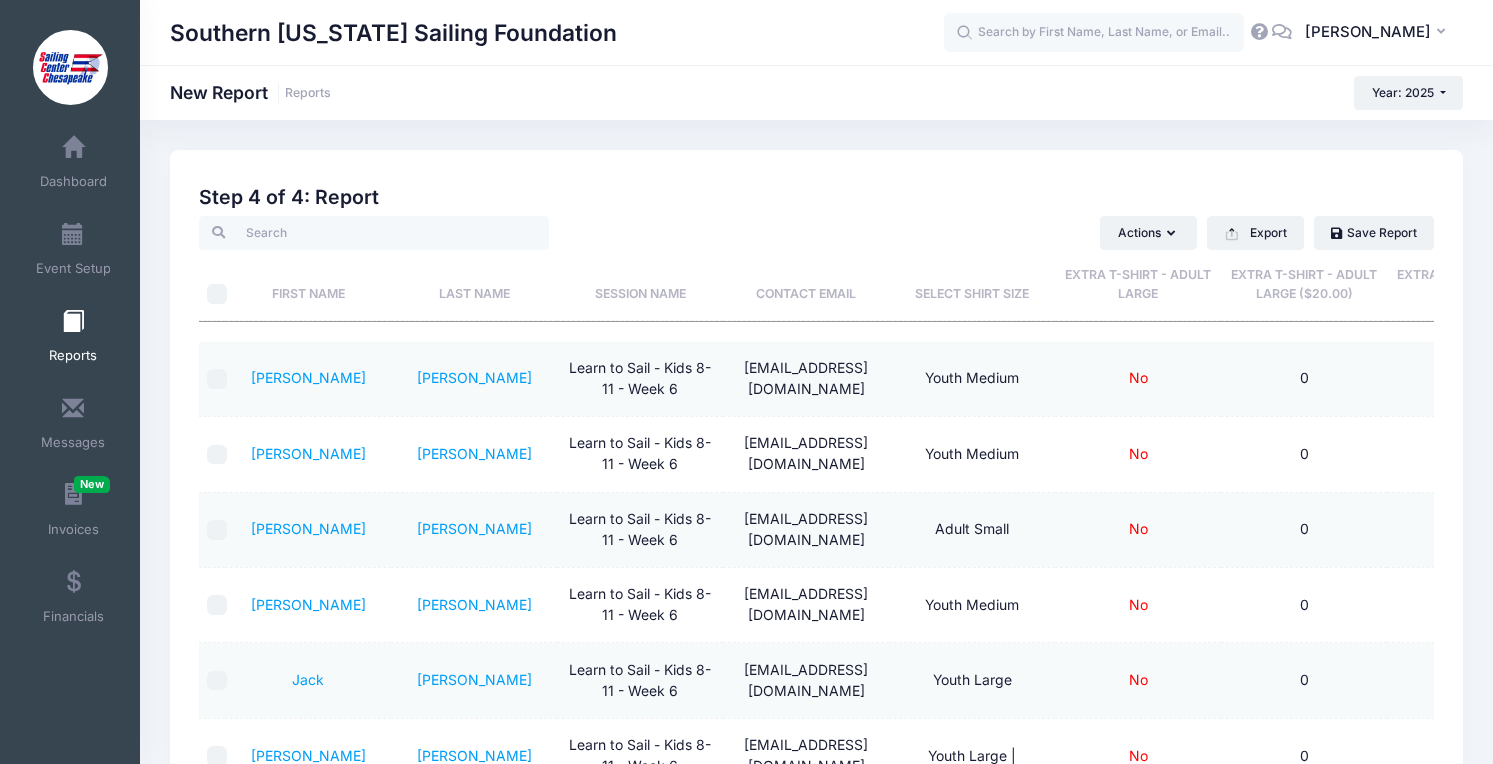 click on "Last Name" at bounding box center (474, 285) 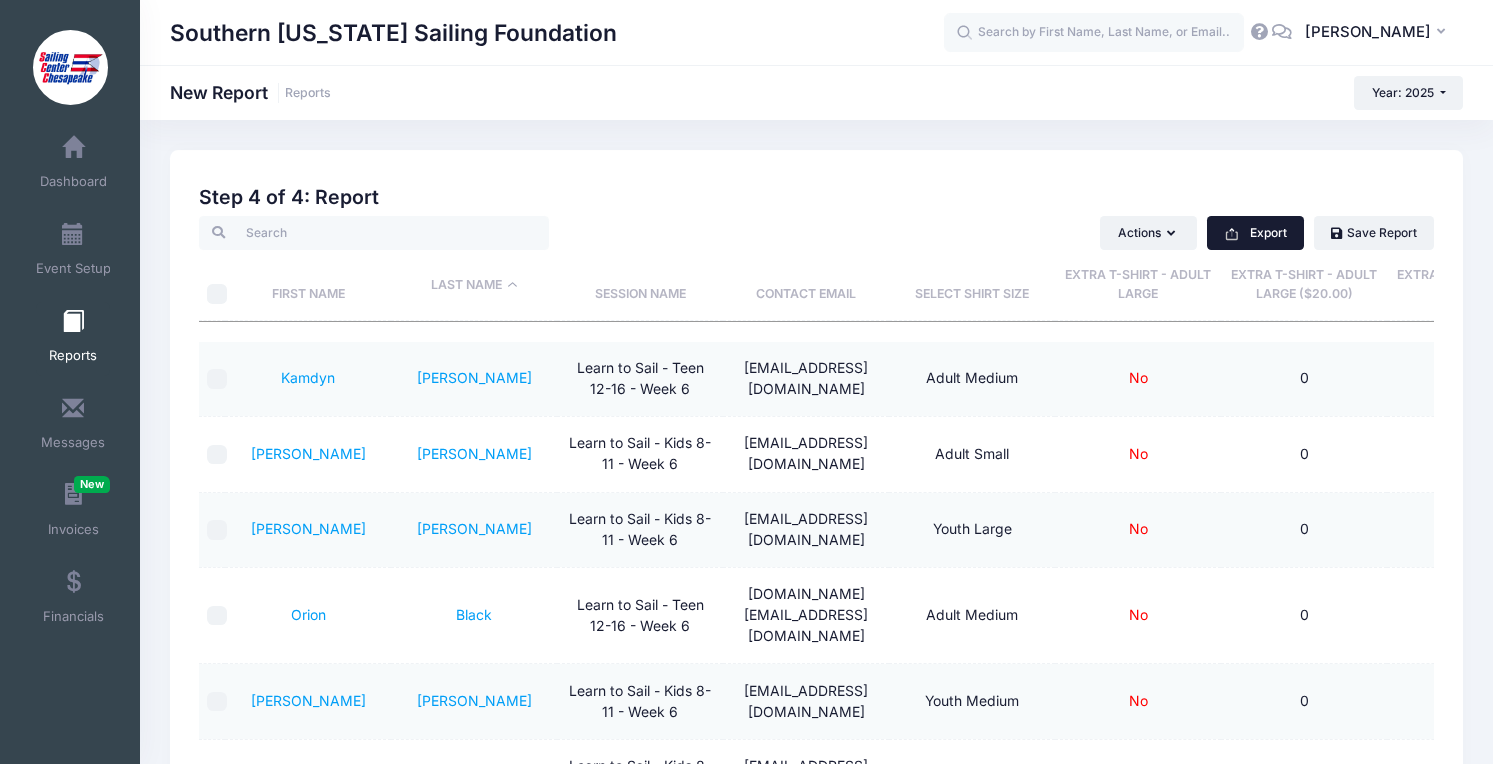 click on "Export" at bounding box center (1255, 233) 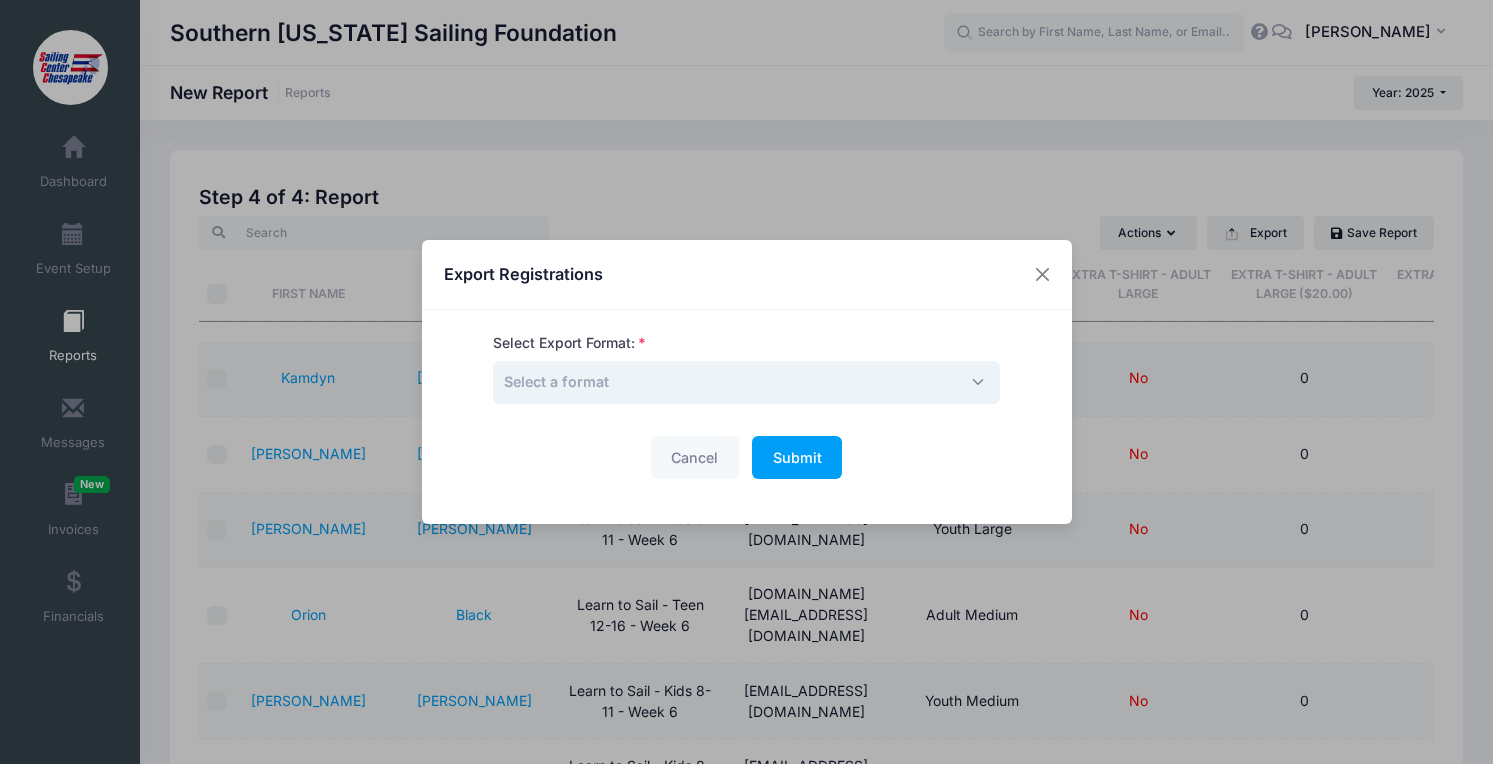 click on "Select a format" at bounding box center [746, 382] 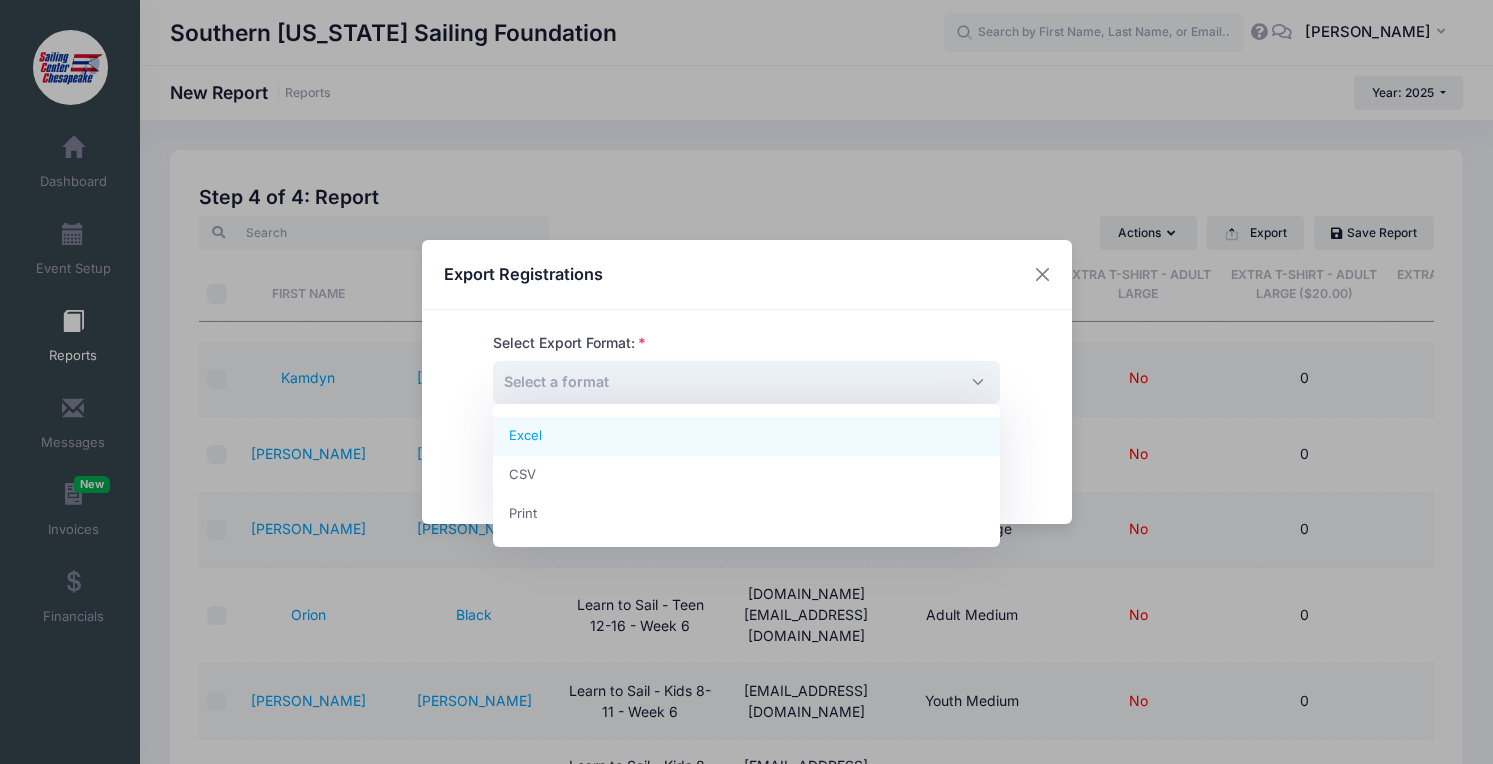 select on "excel" 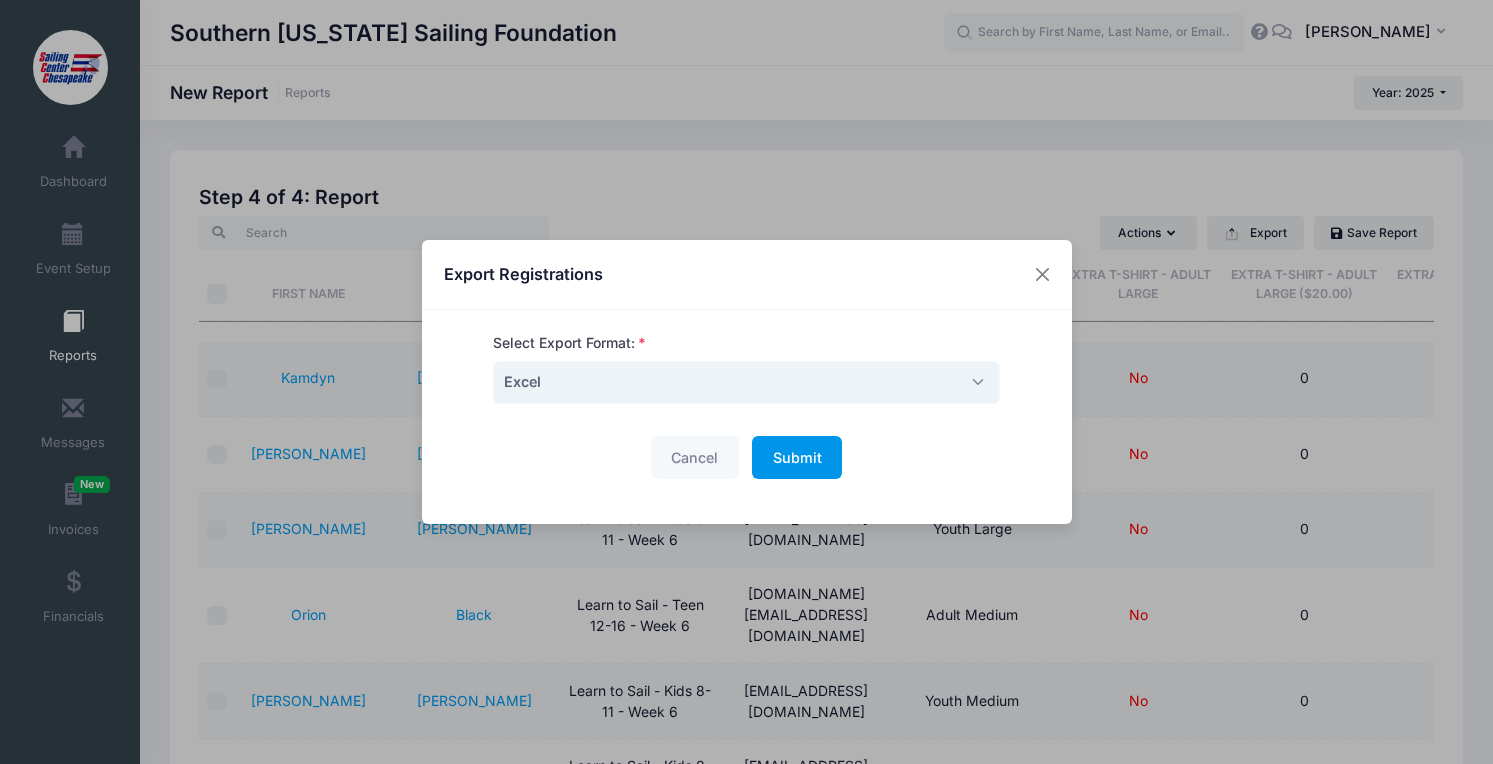 click on "Submit" at bounding box center (797, 457) 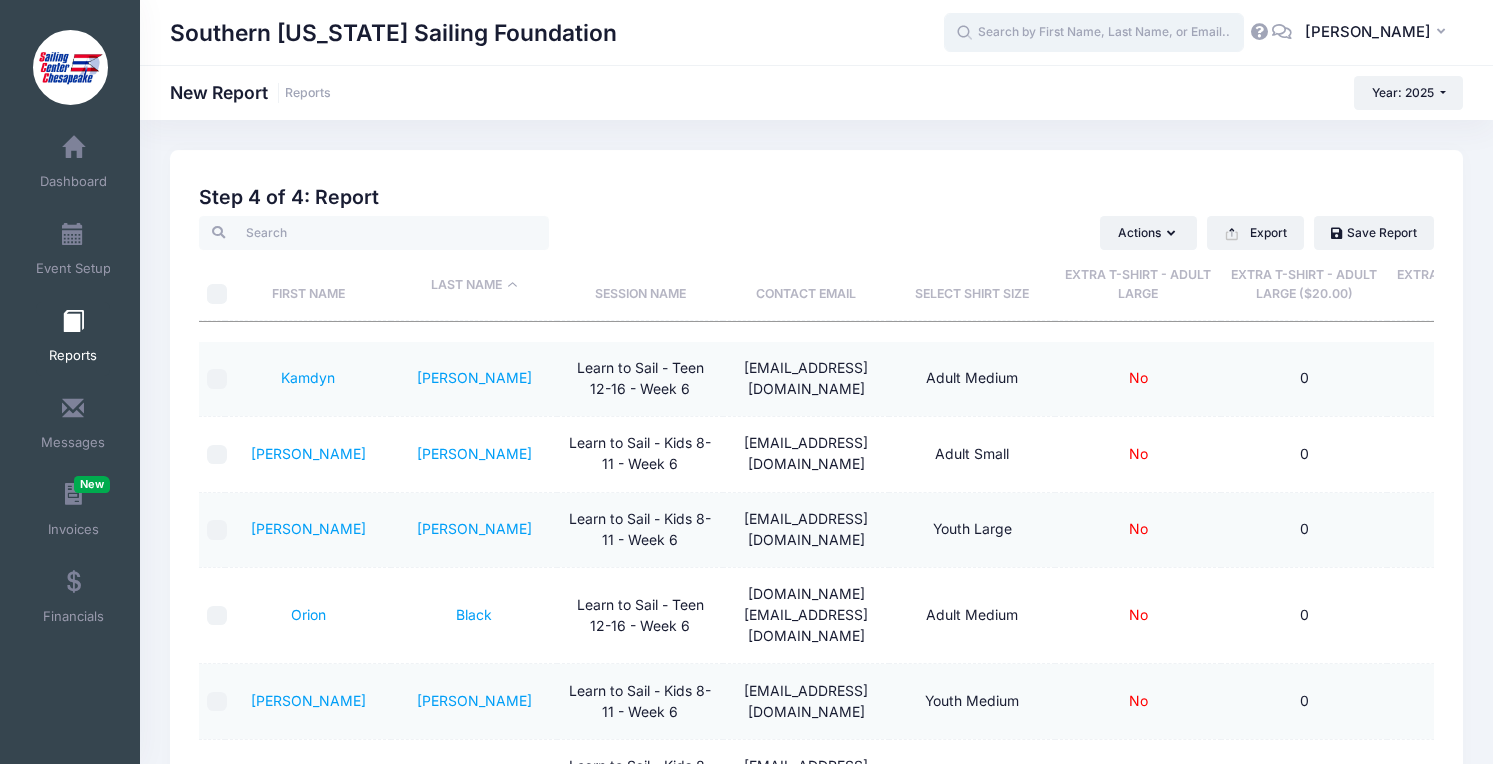 click at bounding box center [1094, 33] 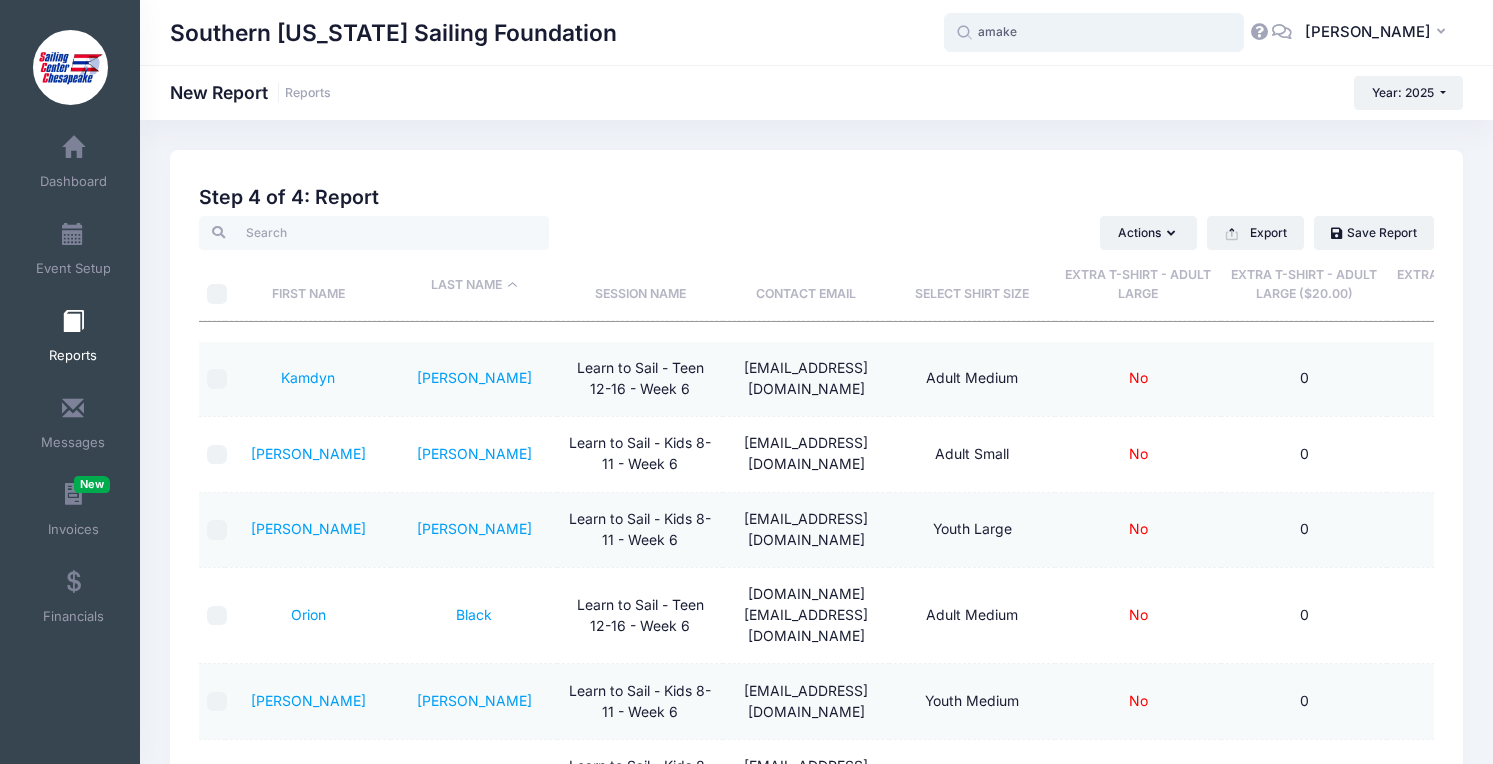 type on "[PERSON_NAME]" 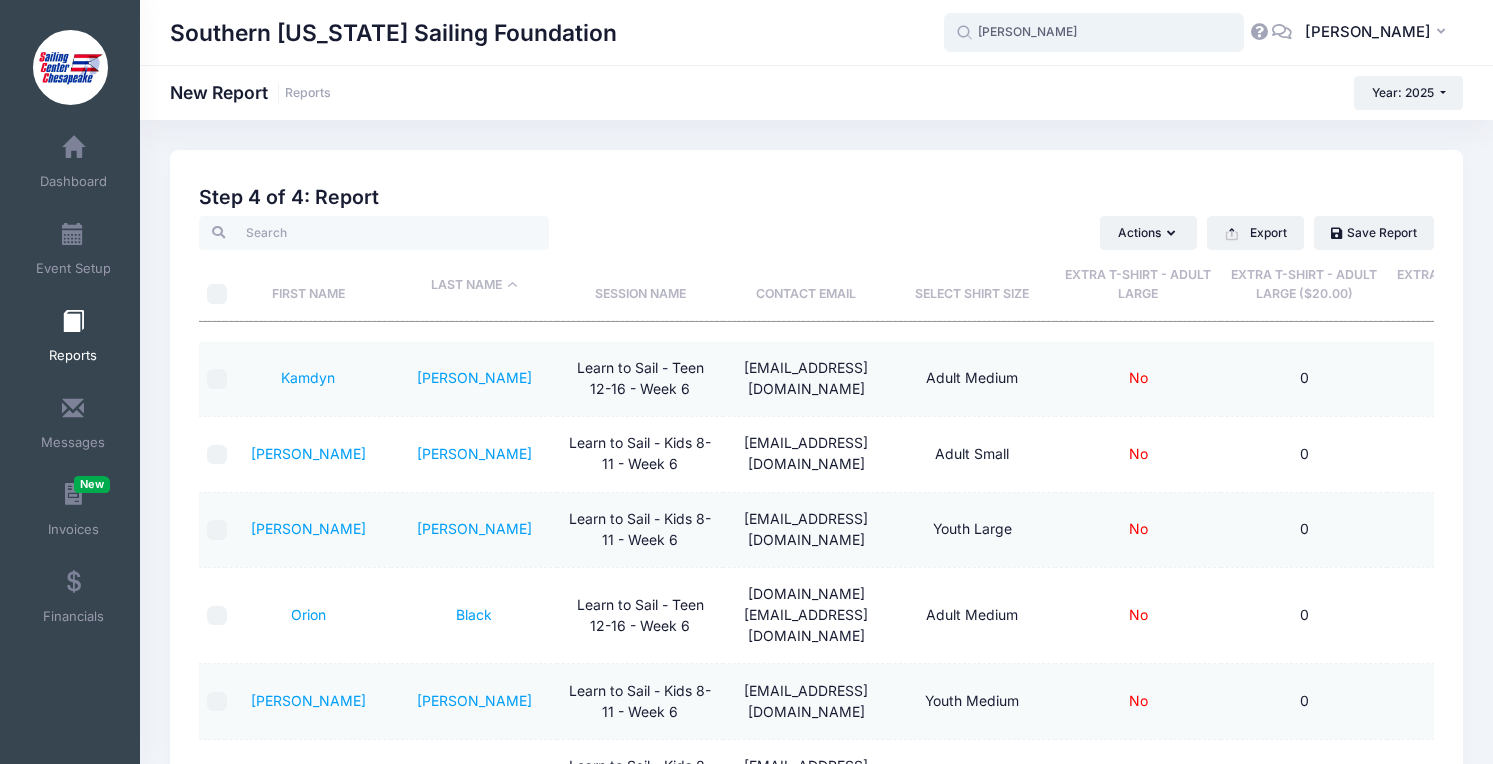 type on "[PERSON_NAME]" 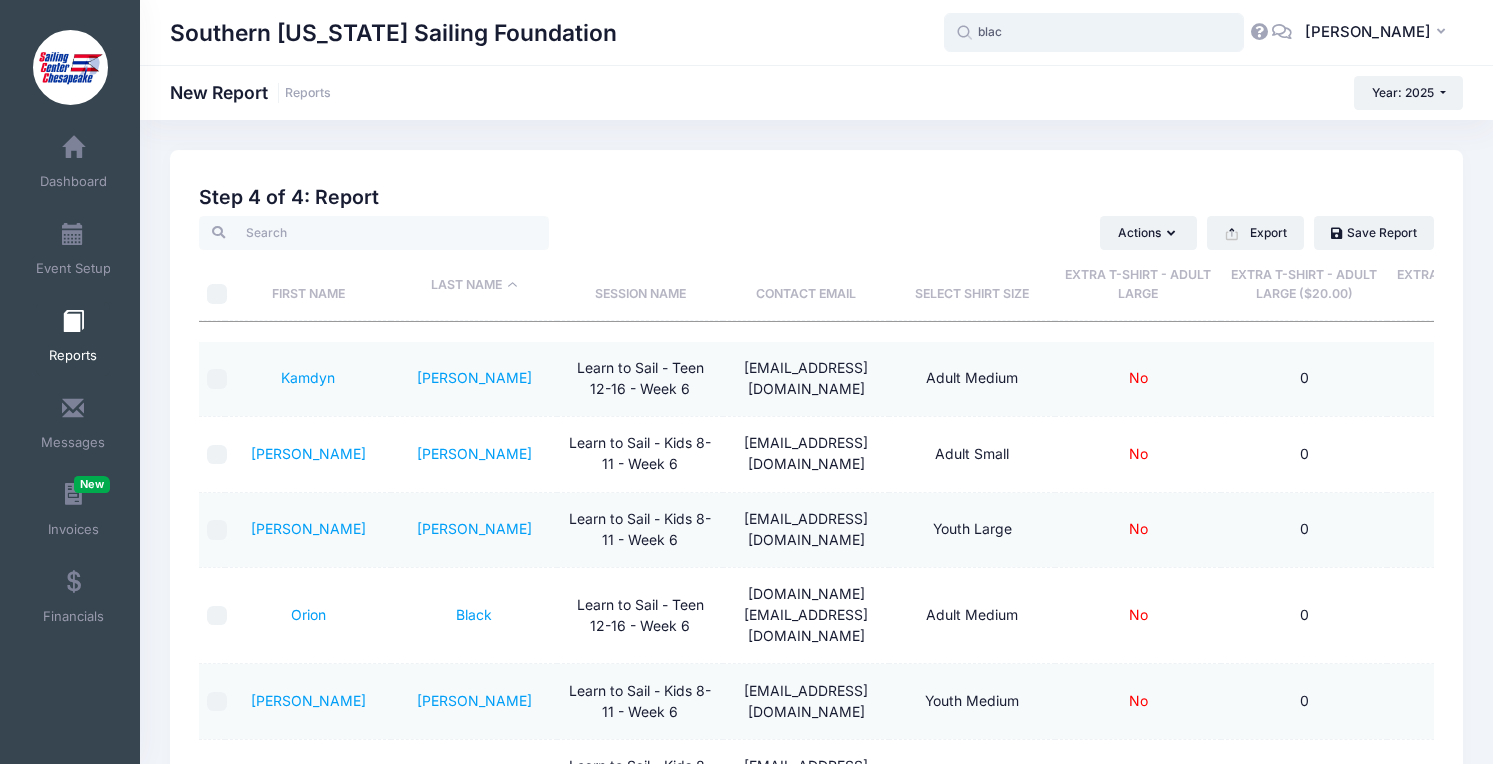 type on "black" 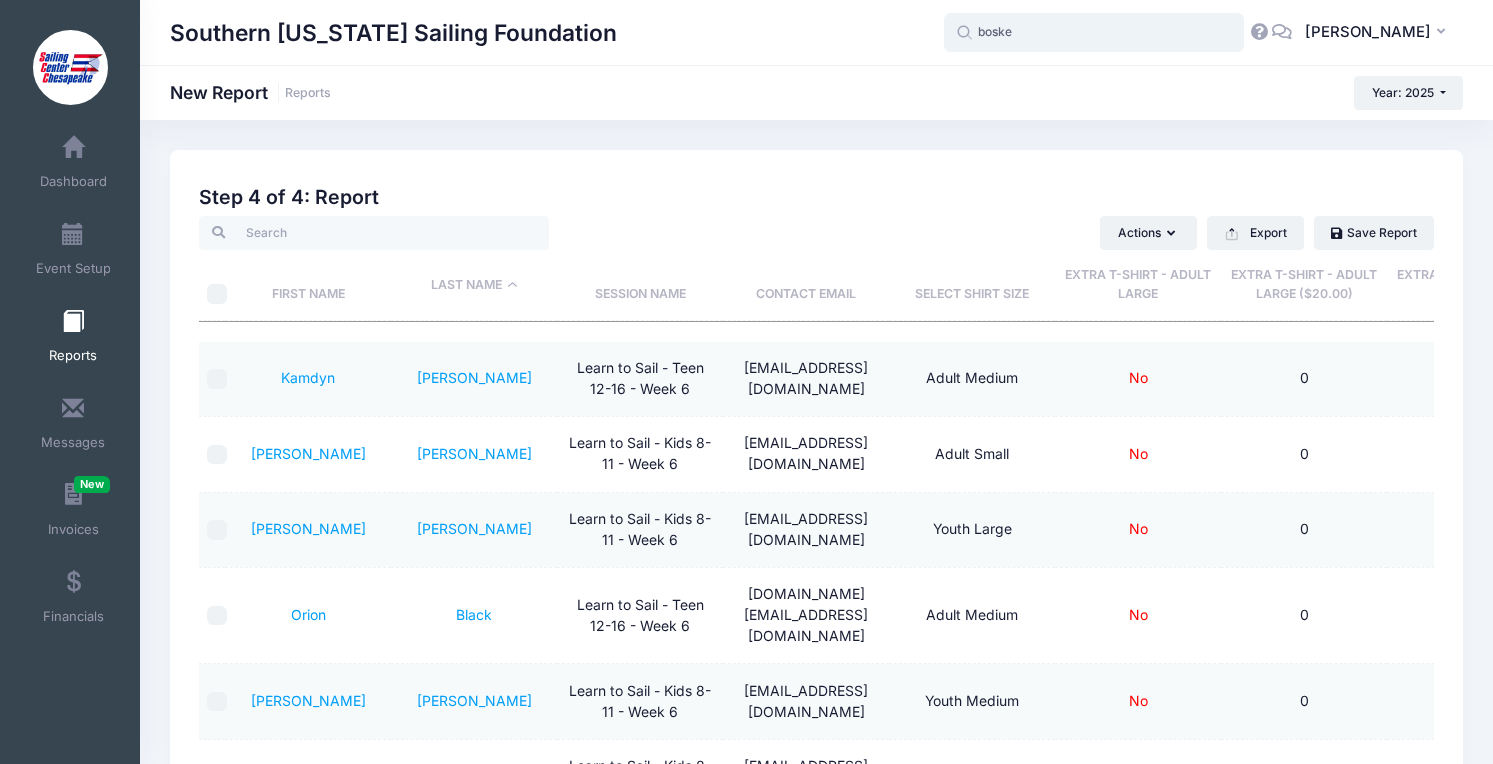 type on "[PERSON_NAME]" 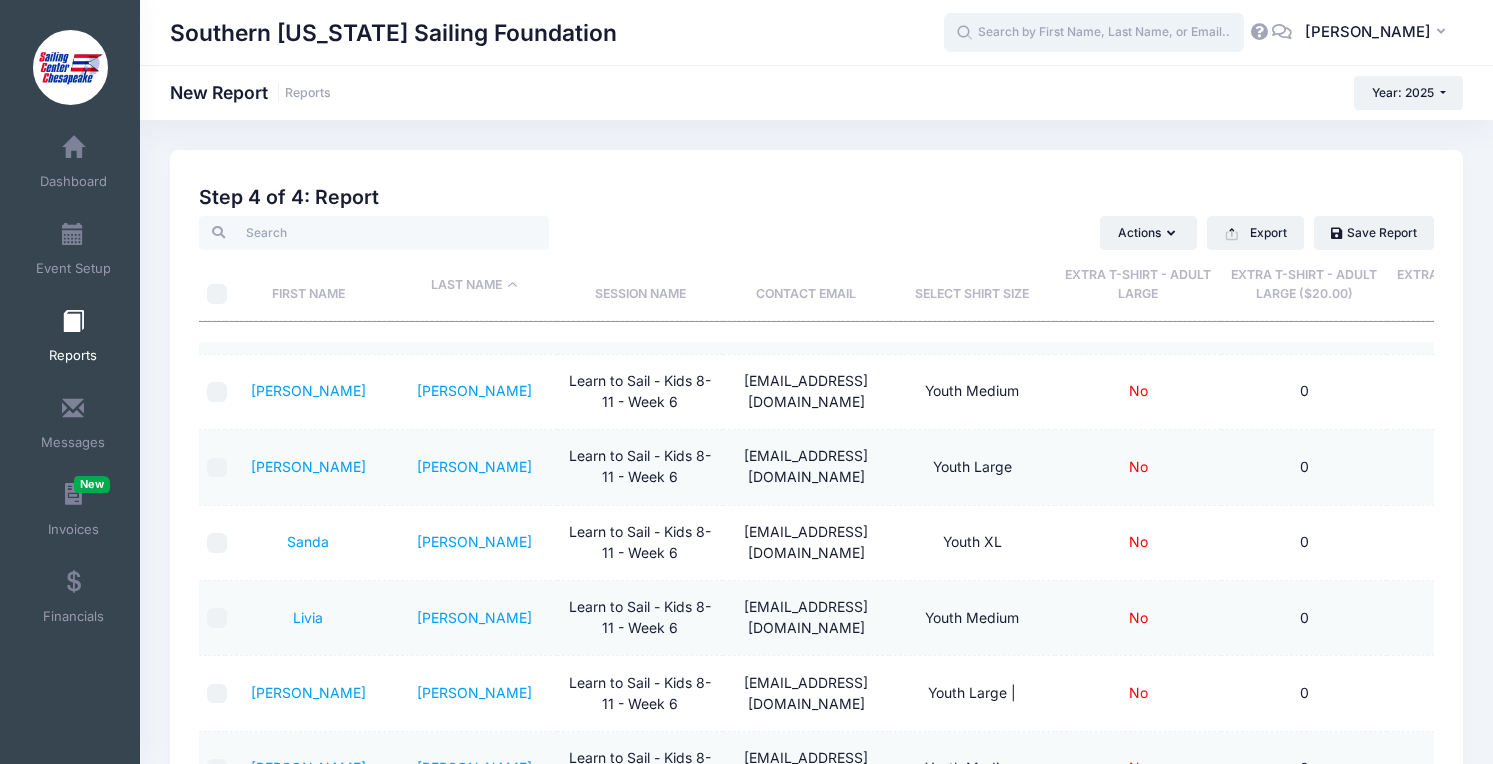 scroll, scrollTop: 390, scrollLeft: 0, axis: vertical 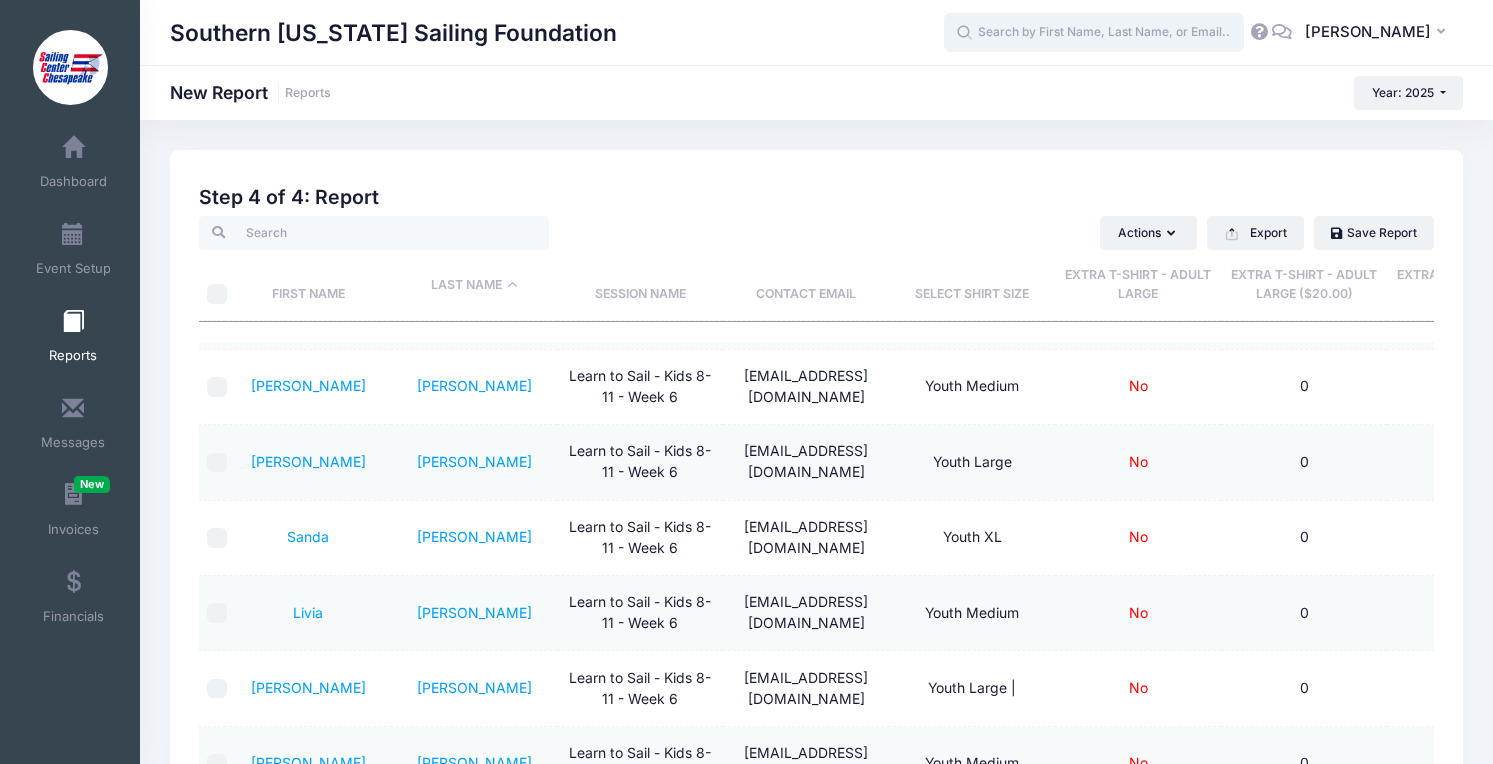 click at bounding box center [1094, 33] 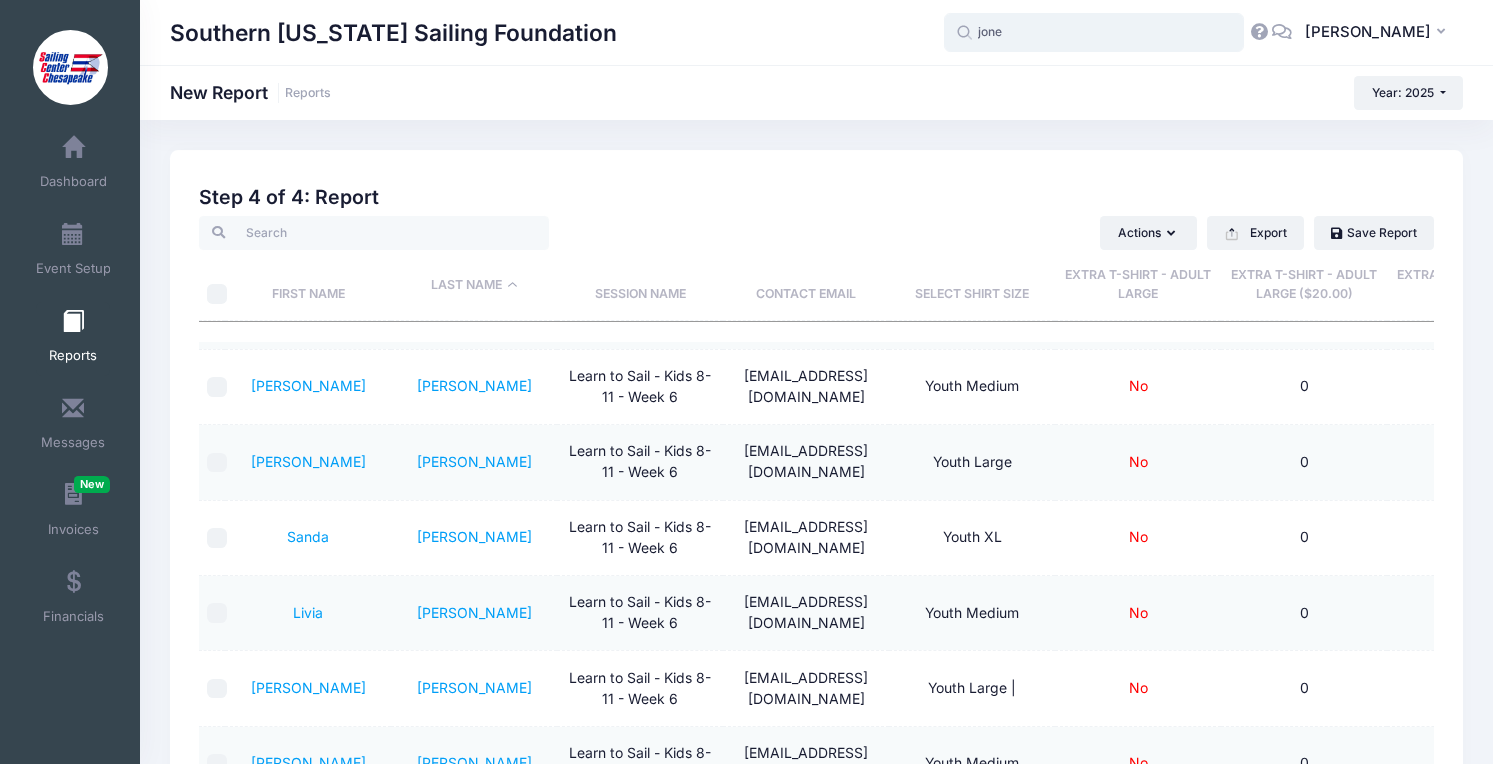 type on "[PERSON_NAME]" 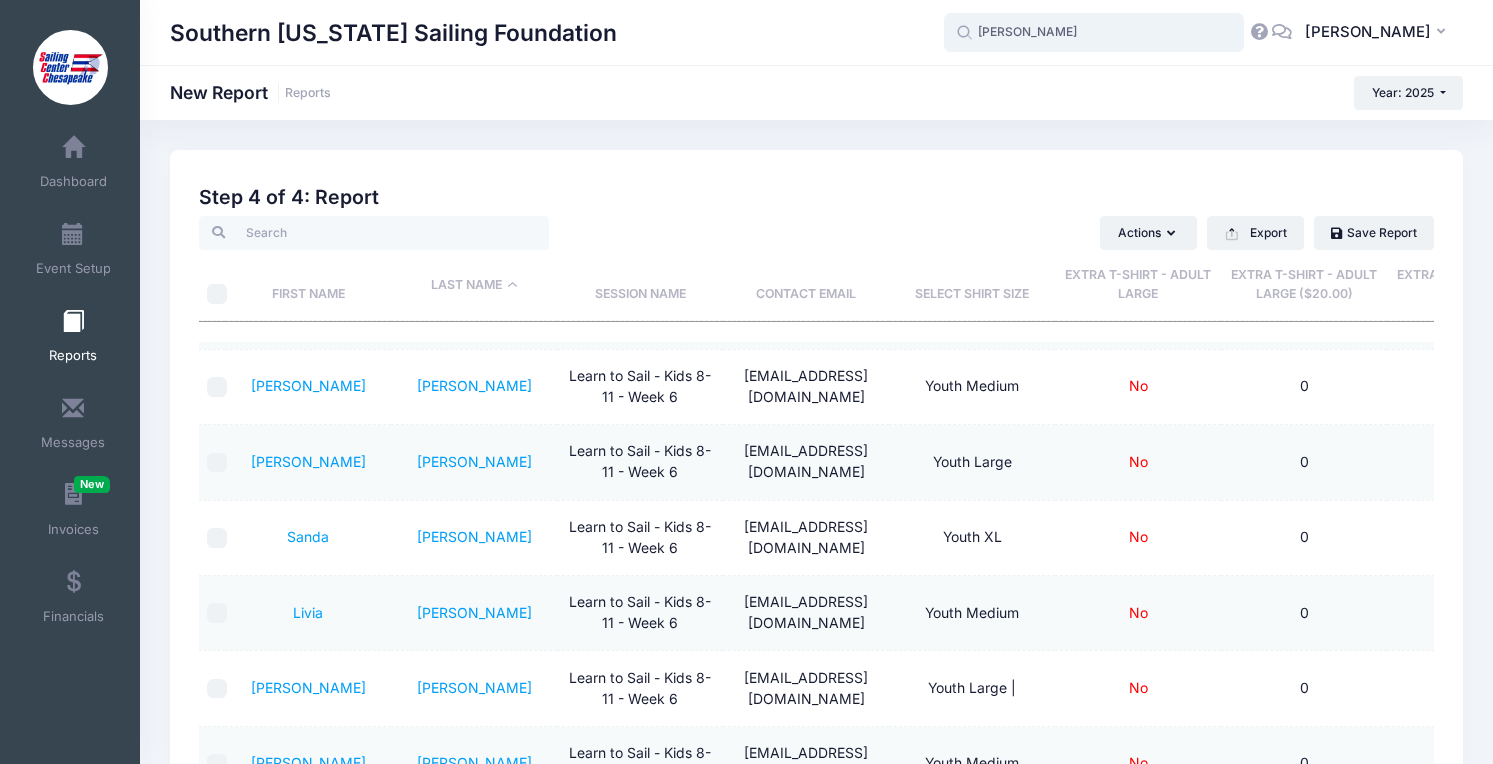 type on "[PERSON_NAME]" 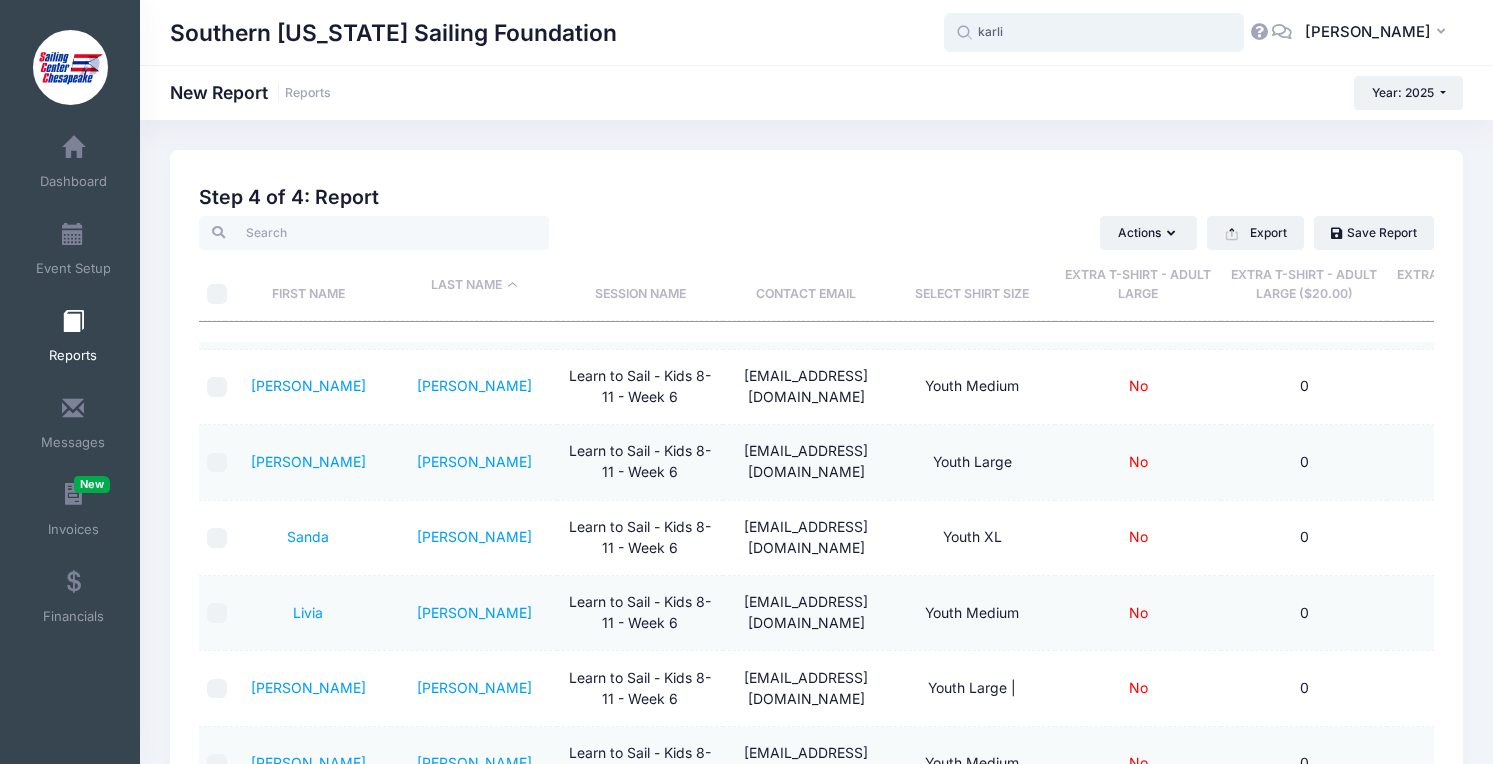 type on "[PERSON_NAME]" 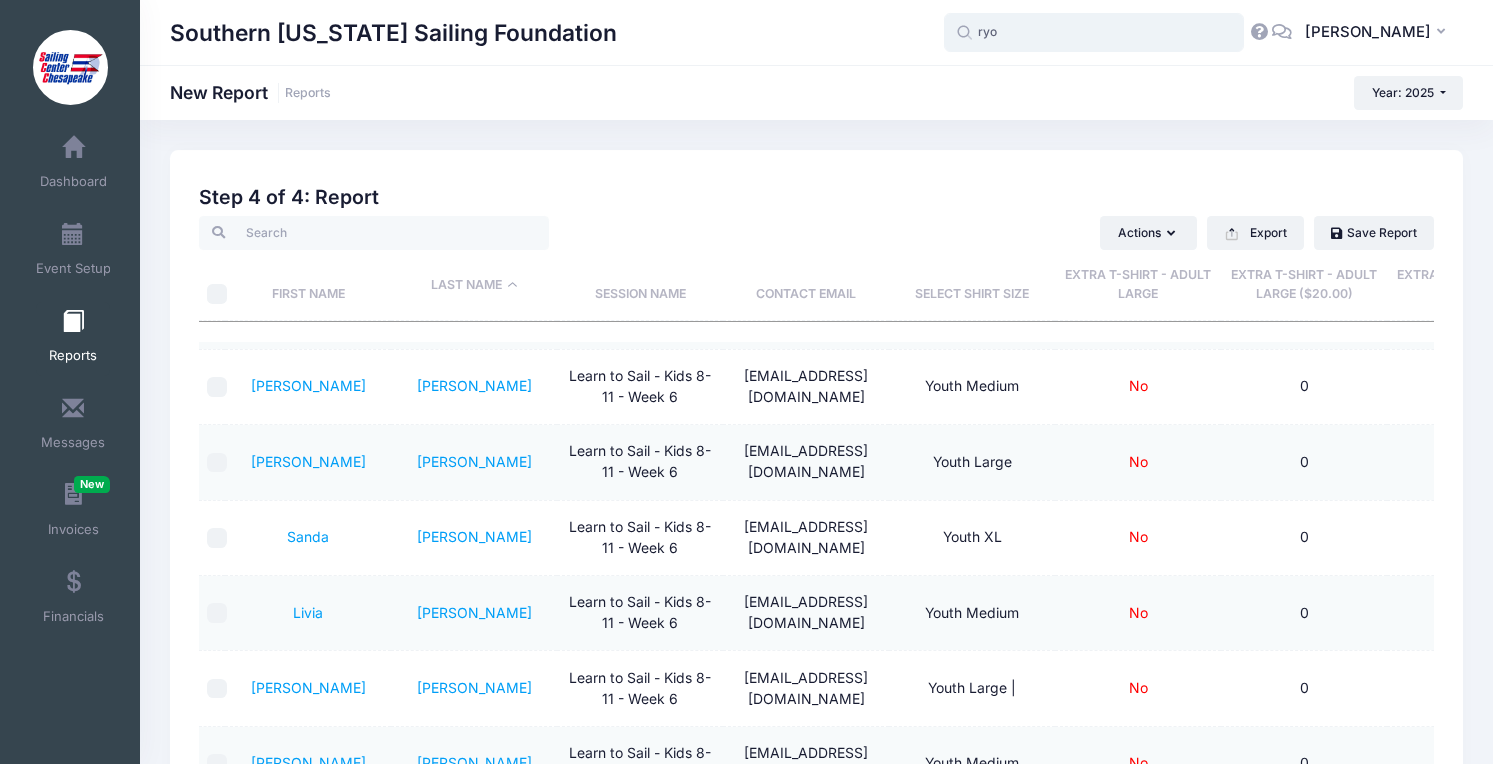 type on "[PERSON_NAME]" 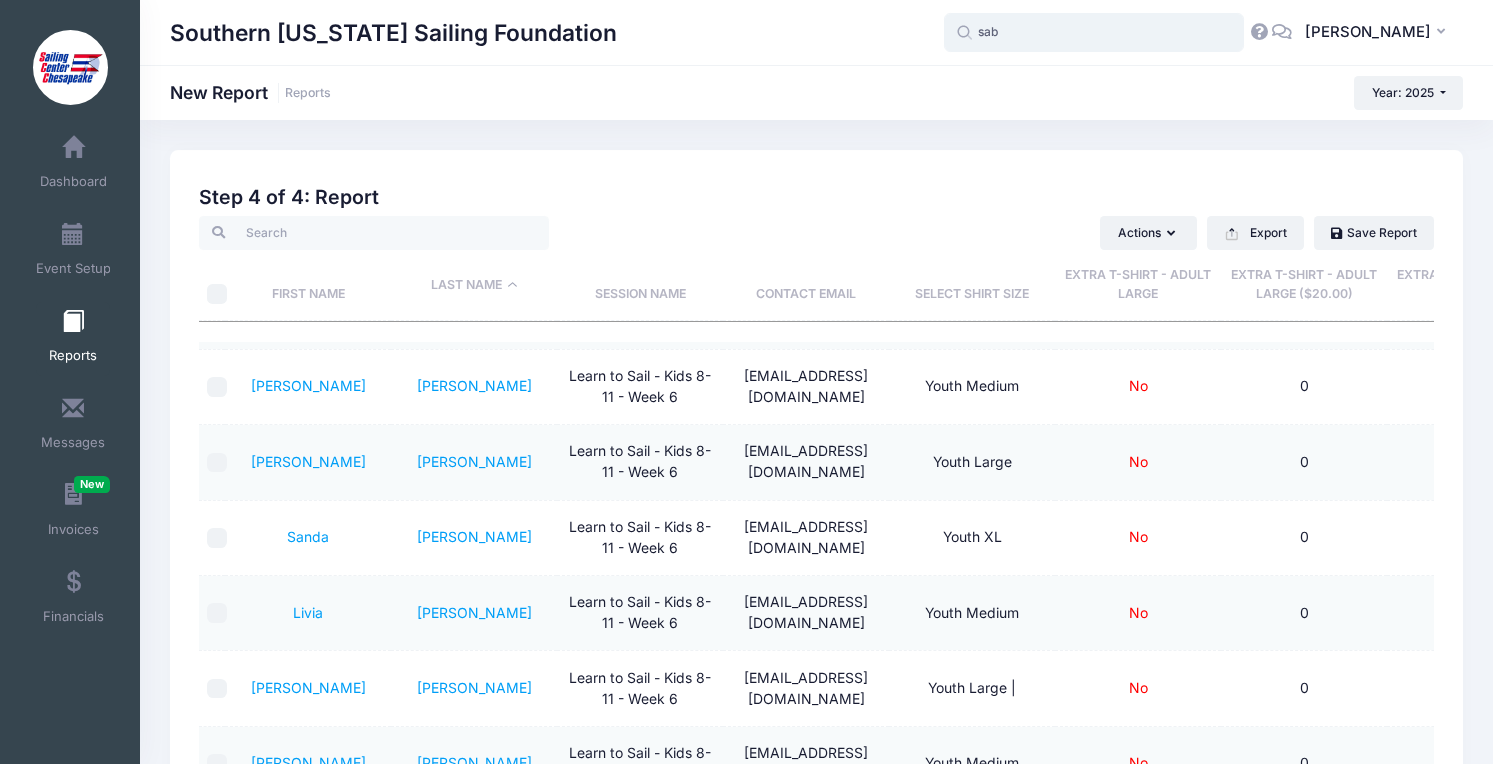 type on "[PERSON_NAME]" 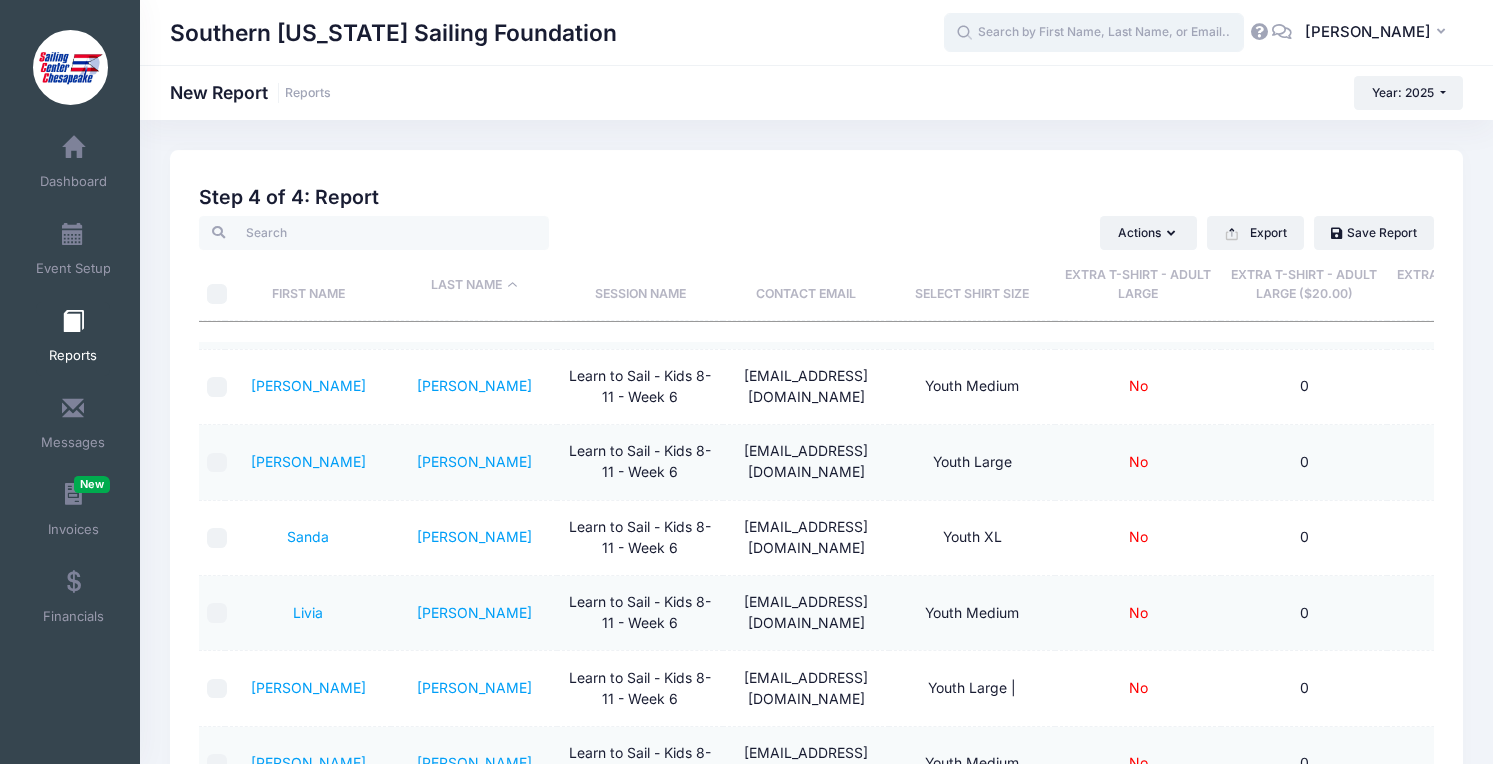 scroll, scrollTop: 416, scrollLeft: 0, axis: vertical 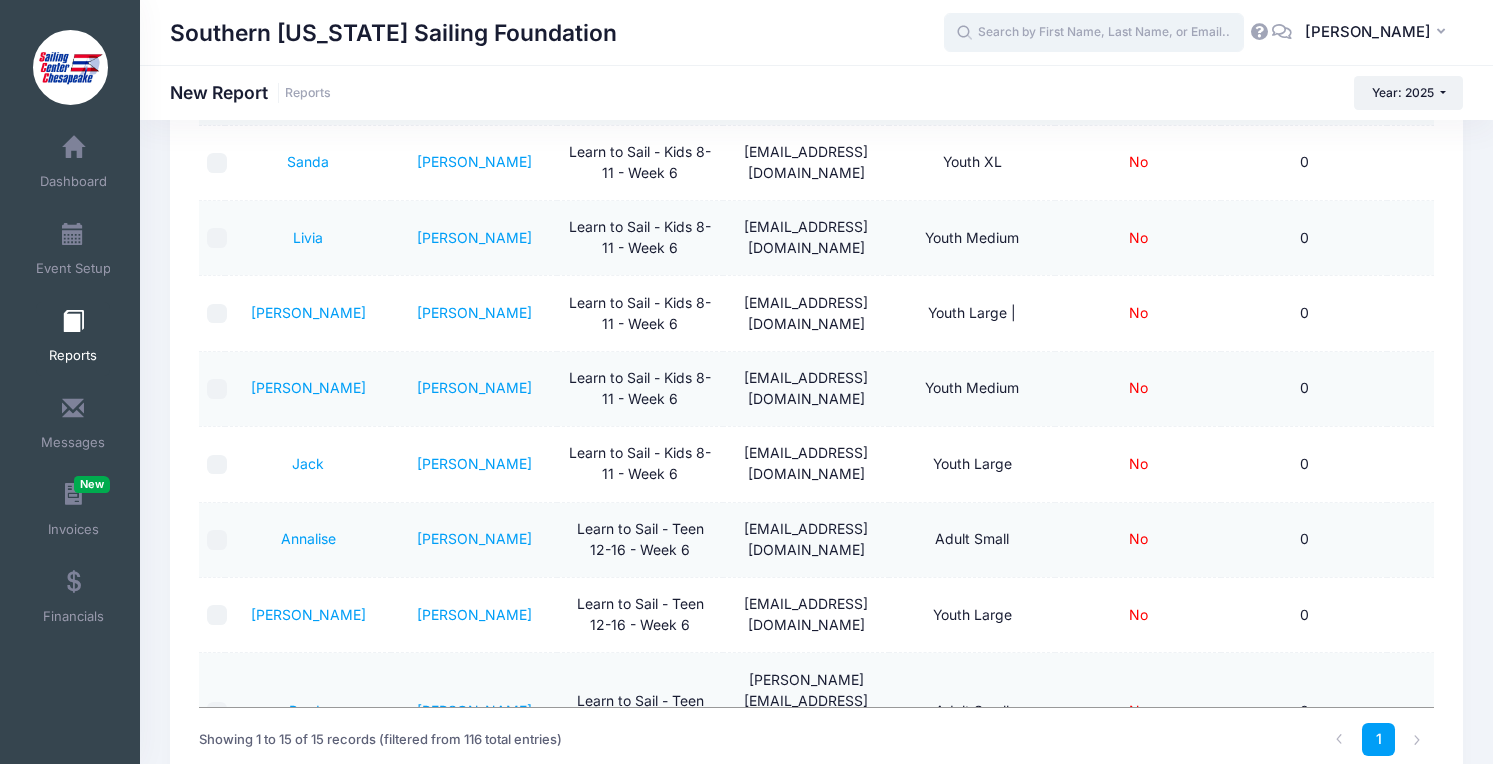 click at bounding box center [1094, 33] 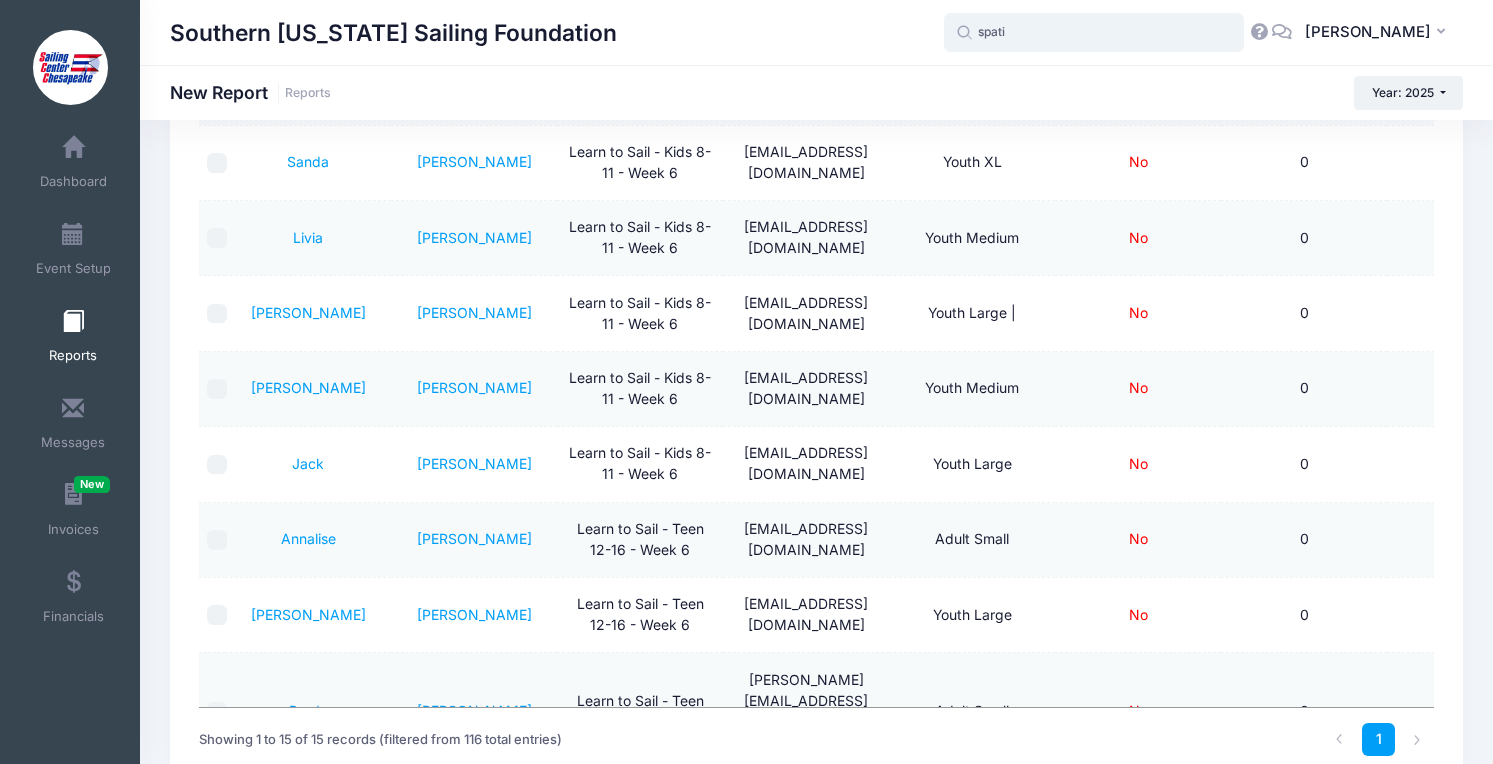 type on "[PERSON_NAME]" 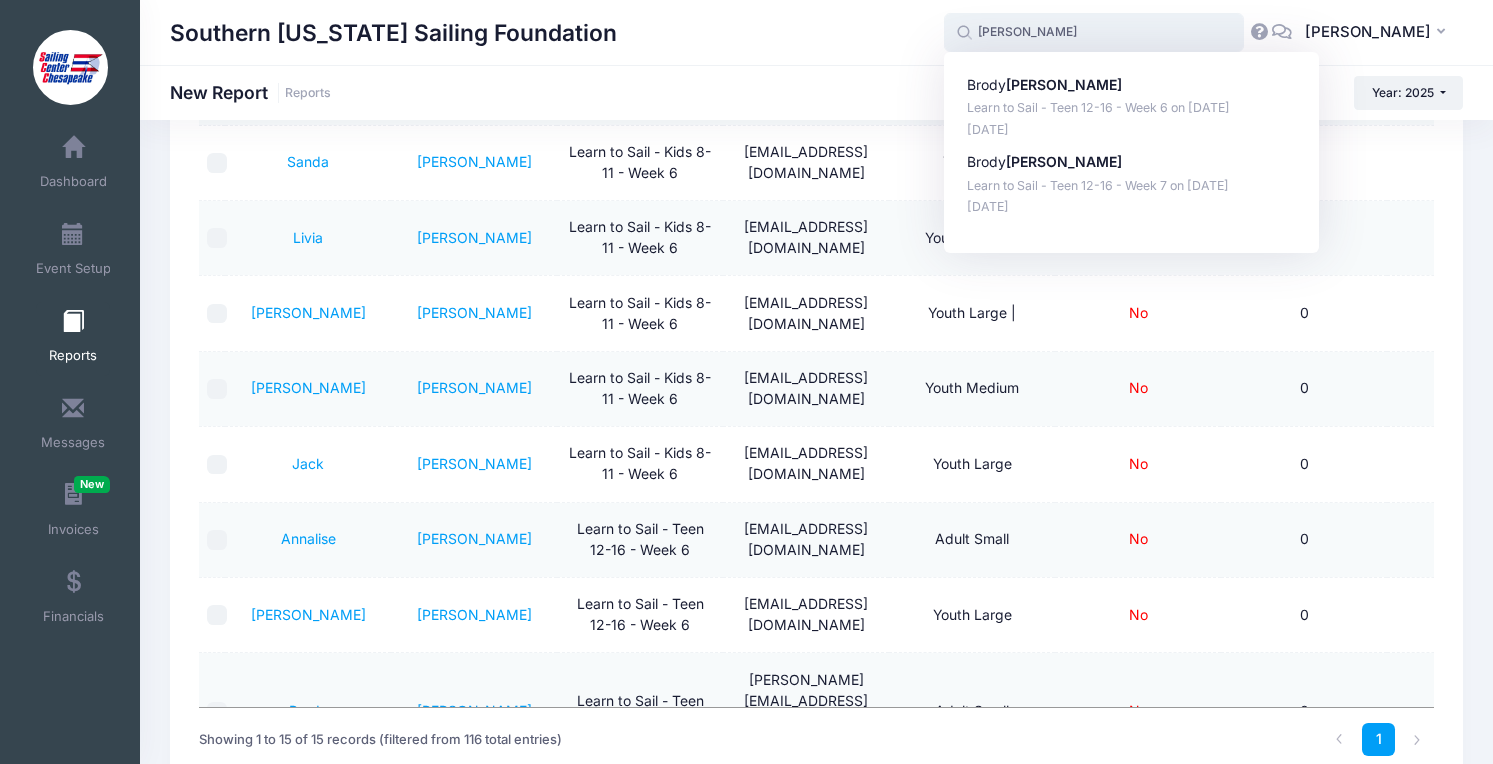type on "[PERSON_NAME]" 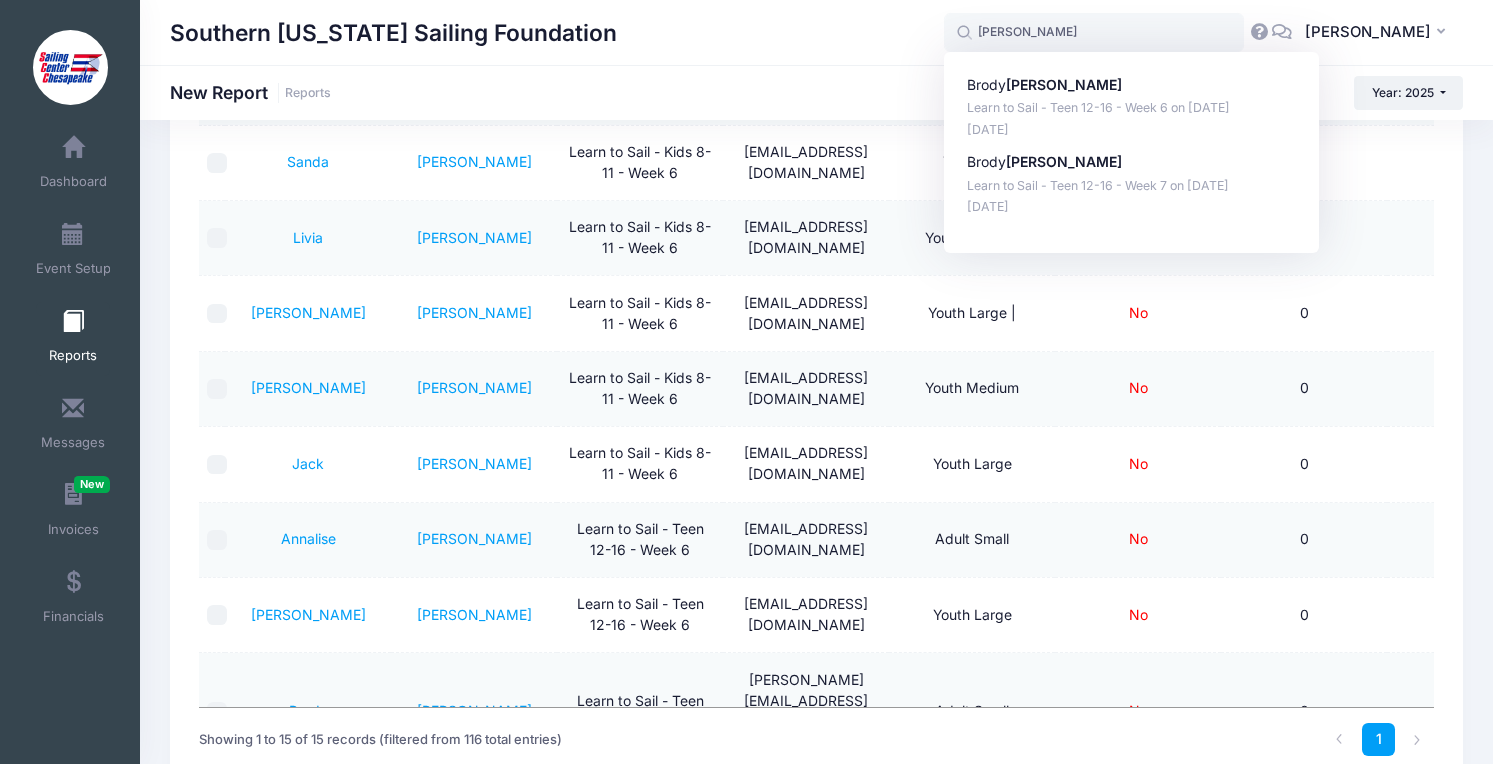 click on "Southern [US_STATE] Sailing Foundation
New Report
Reports
Year: 2025
Year: 2025" at bounding box center (816, 92) 